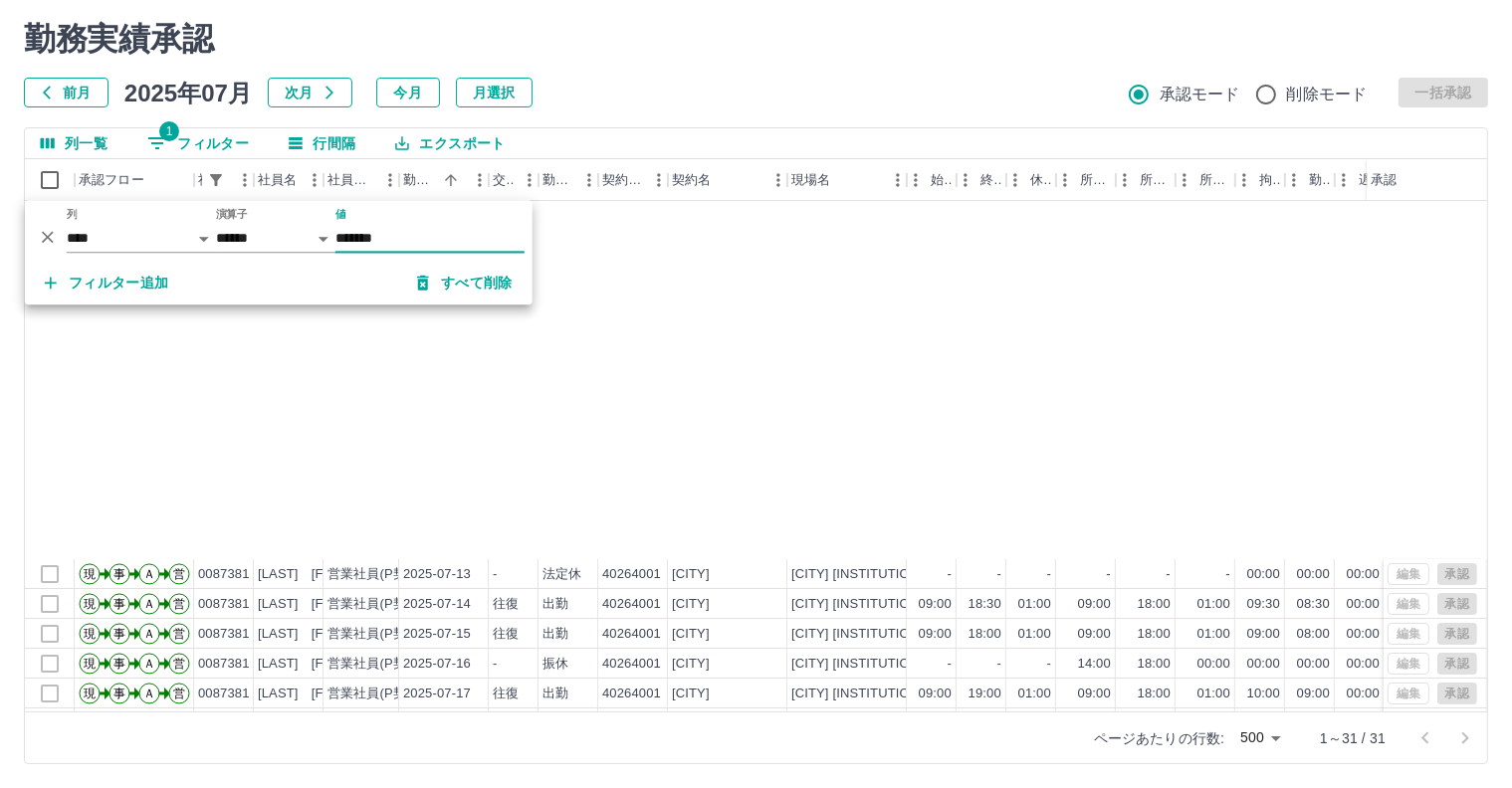 scroll, scrollTop: 53, scrollLeft: 0, axis: vertical 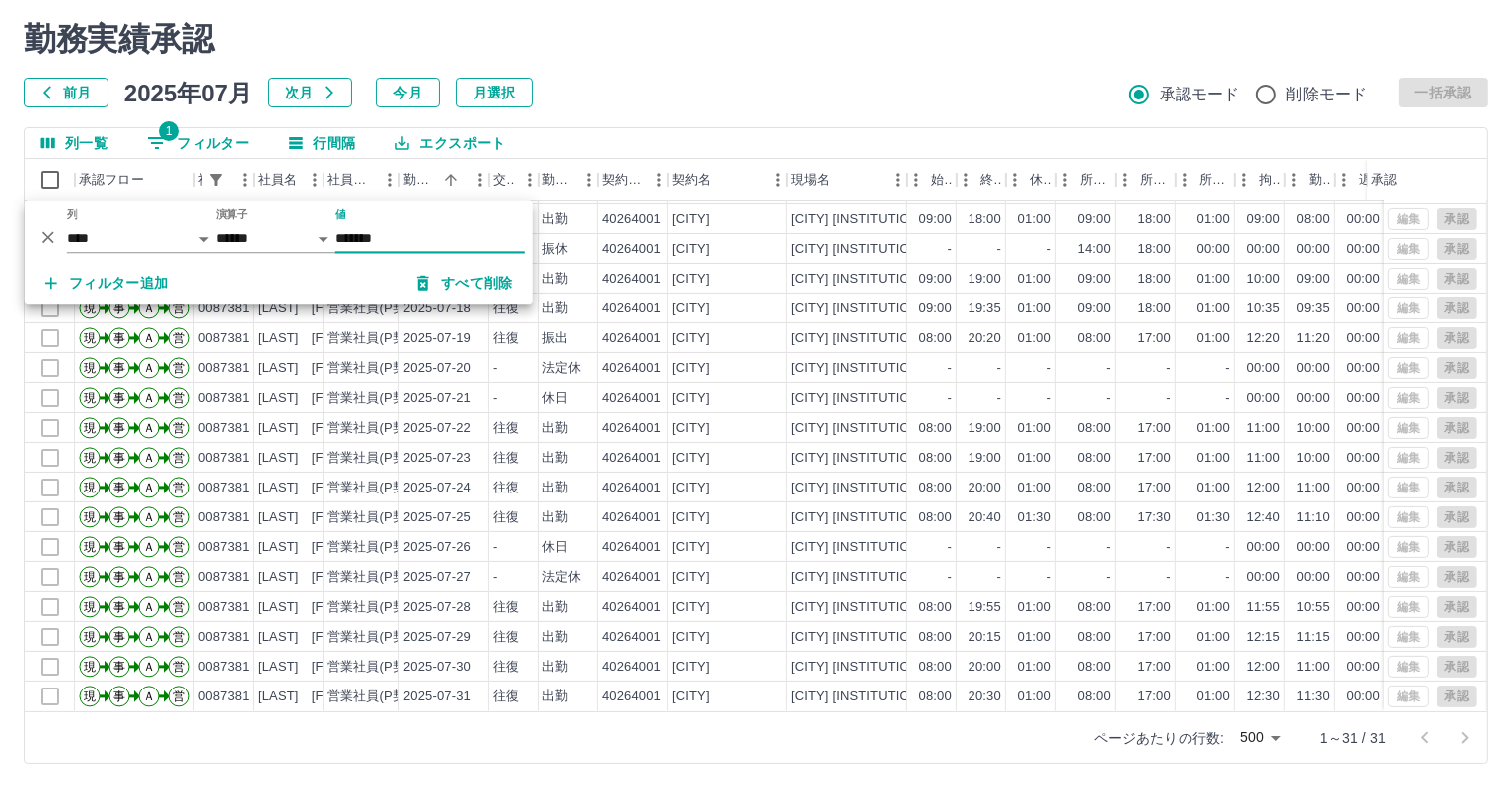 click on "勤務実績承認 前月 2025年07月 次月 今月 月選択 承認モード 削除モード 一括承認 列一覧 1 フィルター 行間隔 エクスポート 承認フロー 社員番号 [LAST]　[FIRST] 社員区分 勤務日 交通費 勤務区分 契約コード 契約名 現場名 始業 終業 休憩 所定開始 所定終業 所定休憩 拘束 勤務 遅刻等 コメント ステータス 承認 現 事 Ａ 営 0087381 [LAST]　[FIRST] 営業社員(P契約) 2025-07-13  -  法定休 40264001 [CITY] [CITY]３・４ - - - - - - 00:00 00:00 00:00 全承認済 現 事 Ａ 営 0087381 [LAST]　[FIRST] 営業社員(P契約) 2025-07-14 往復 出勤 40264001 [CITY] [CITY]３・４ 09:00 18:30 01:00 09:00 18:00 01:00 09:30 08:30 00:00 全承認済 現 事 Ａ 営 0087381 [LAST]　[FIRST] 営業社員(P契約) 2025-07-15 往復 出勤 40264001 [CITY] [CITY]３・４ 09:00 18:00 01:00 09:00 18:00 01:00 09:00 08:00 00:00 全承認済 現 事 Ａ 営 0087381 [LAST]　[FIRST]" at bounding box center [756, 392] 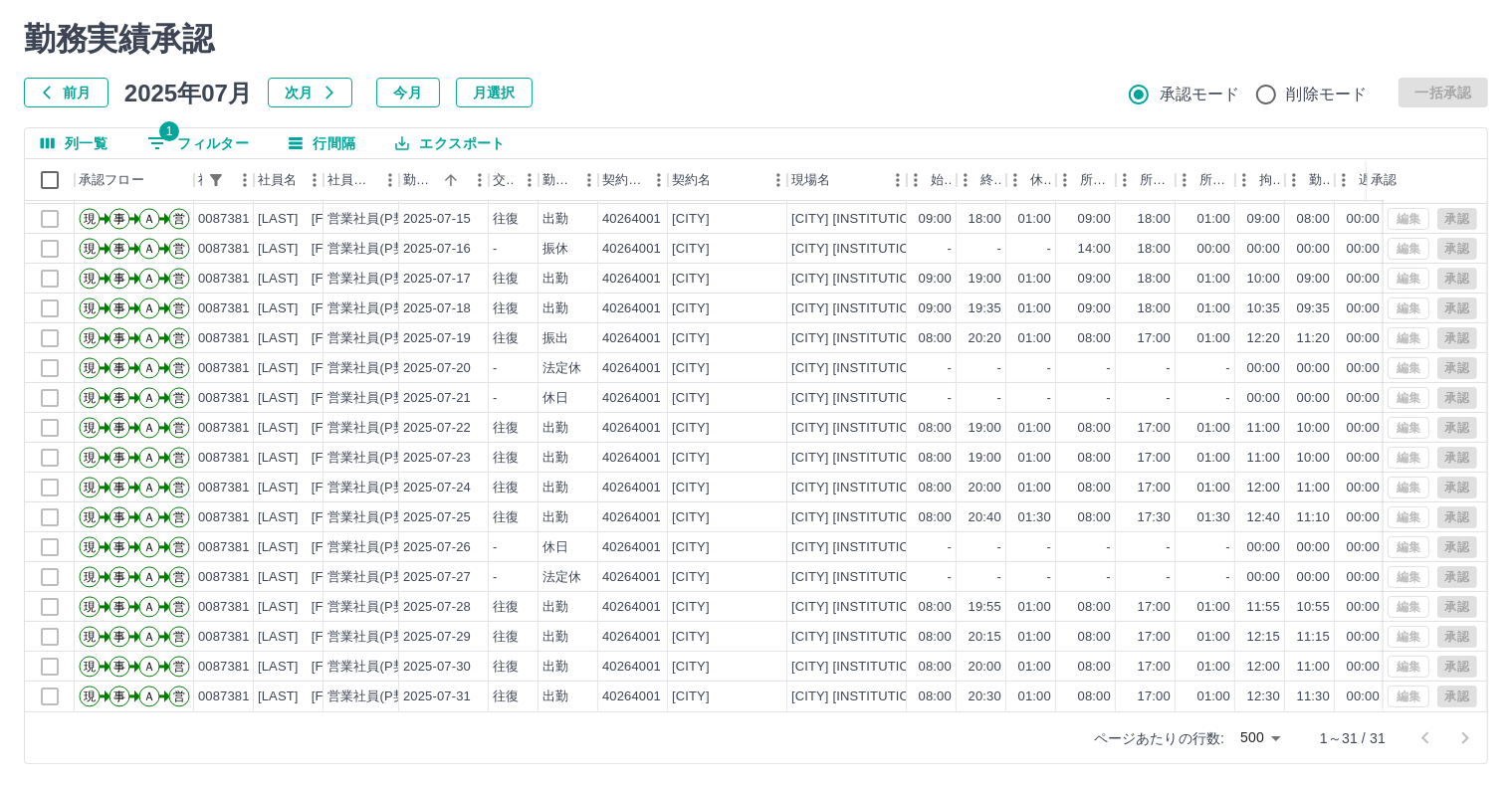 click on "1 フィルター" at bounding box center [198, 143] 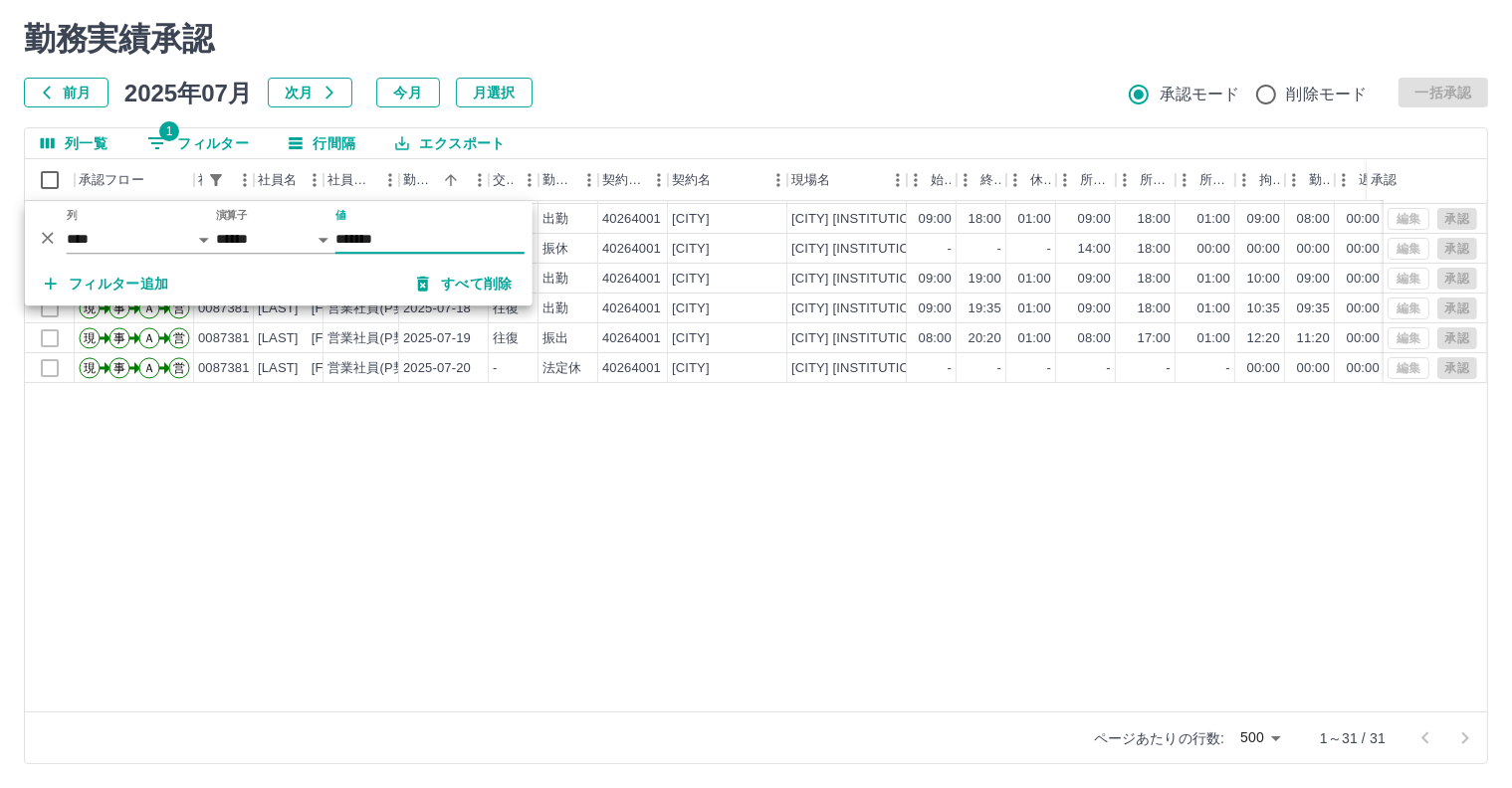 scroll, scrollTop: 12, scrollLeft: 0, axis: vertical 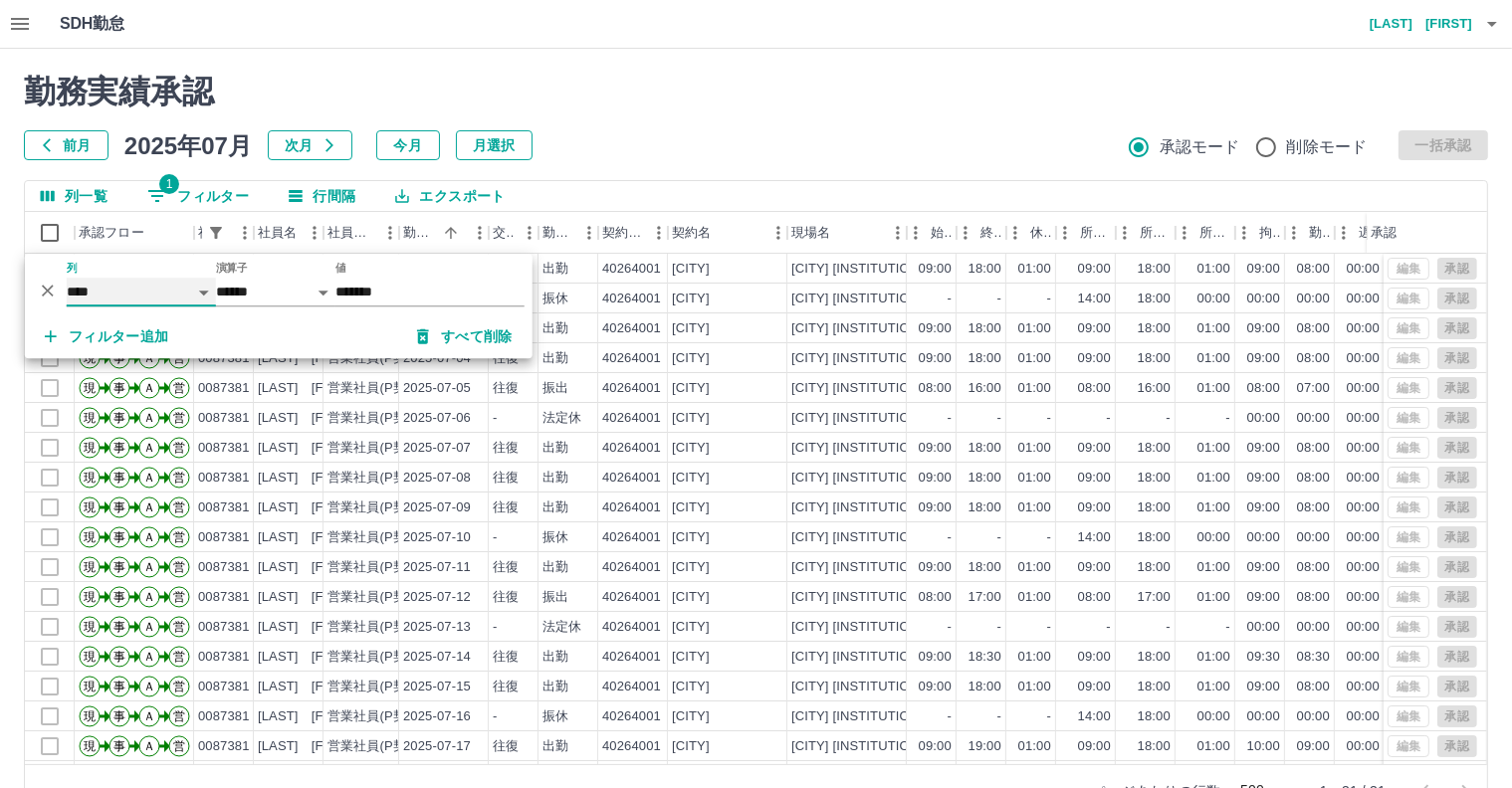 click on "**** *** **** *** *** **** ***** *** *** ** ** ** **** **** **** ** ** *** **** *****" at bounding box center (141, 292) 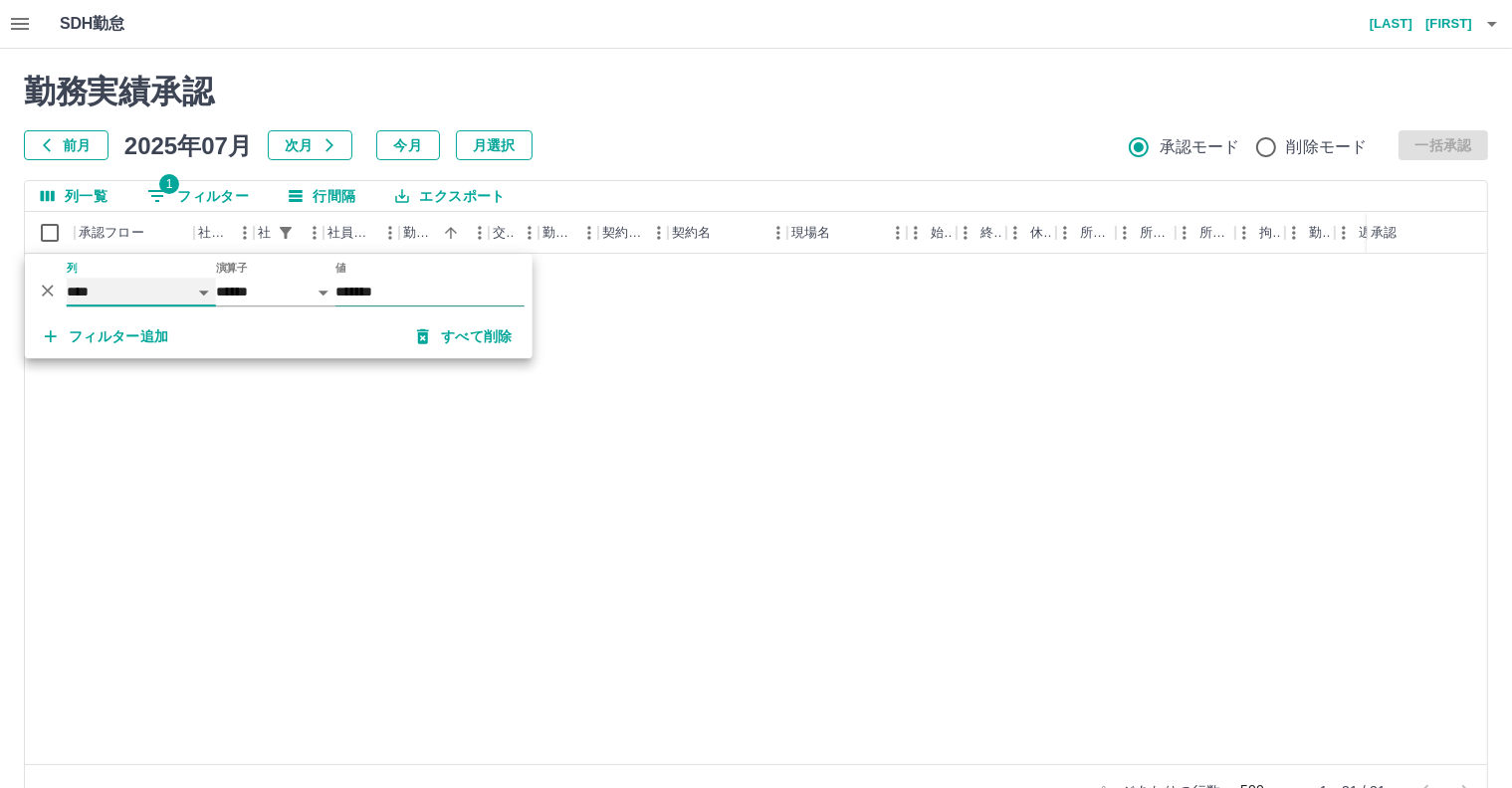 select on "**********" 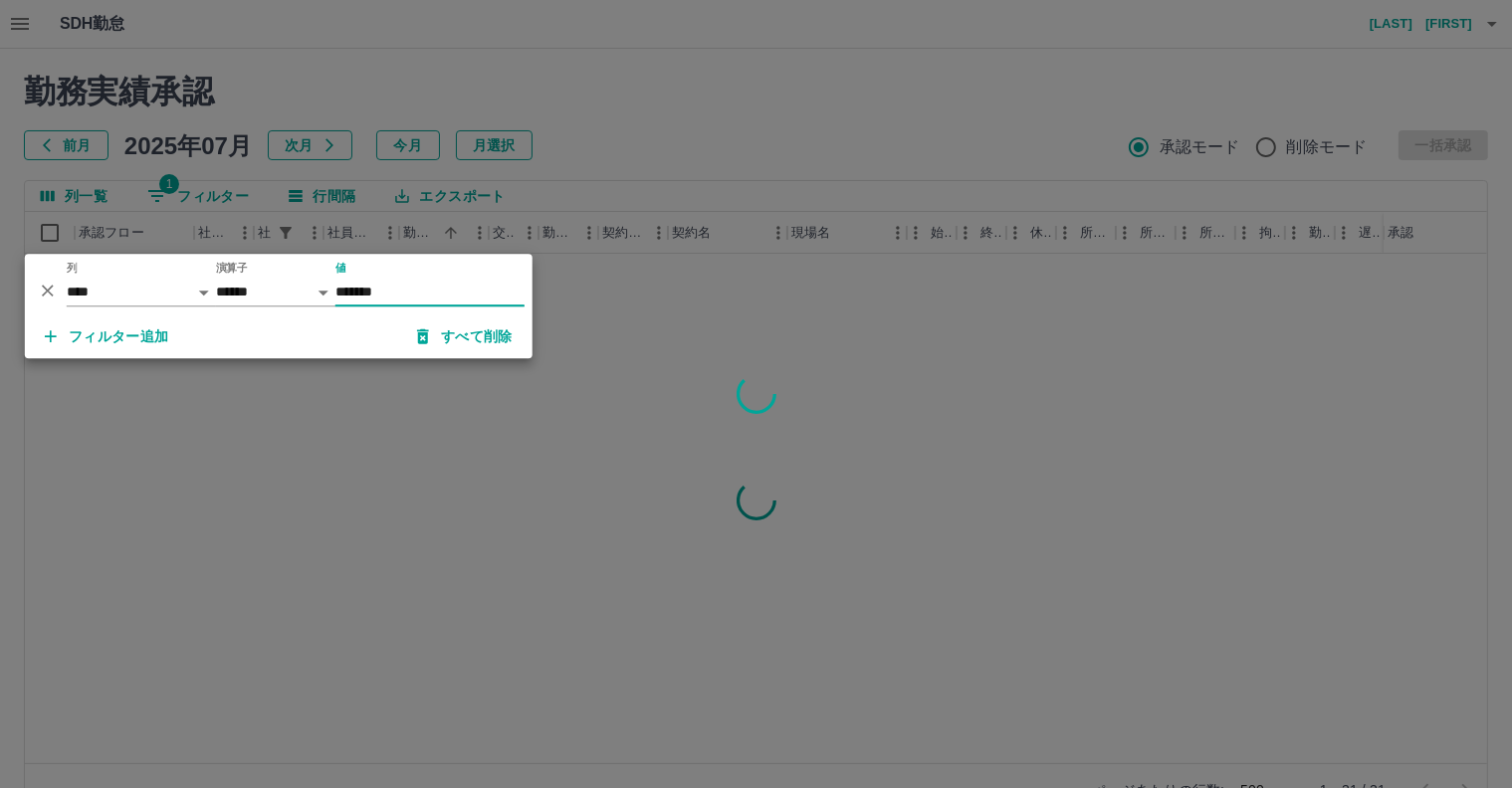 click on "*******" at bounding box center (430, 292) 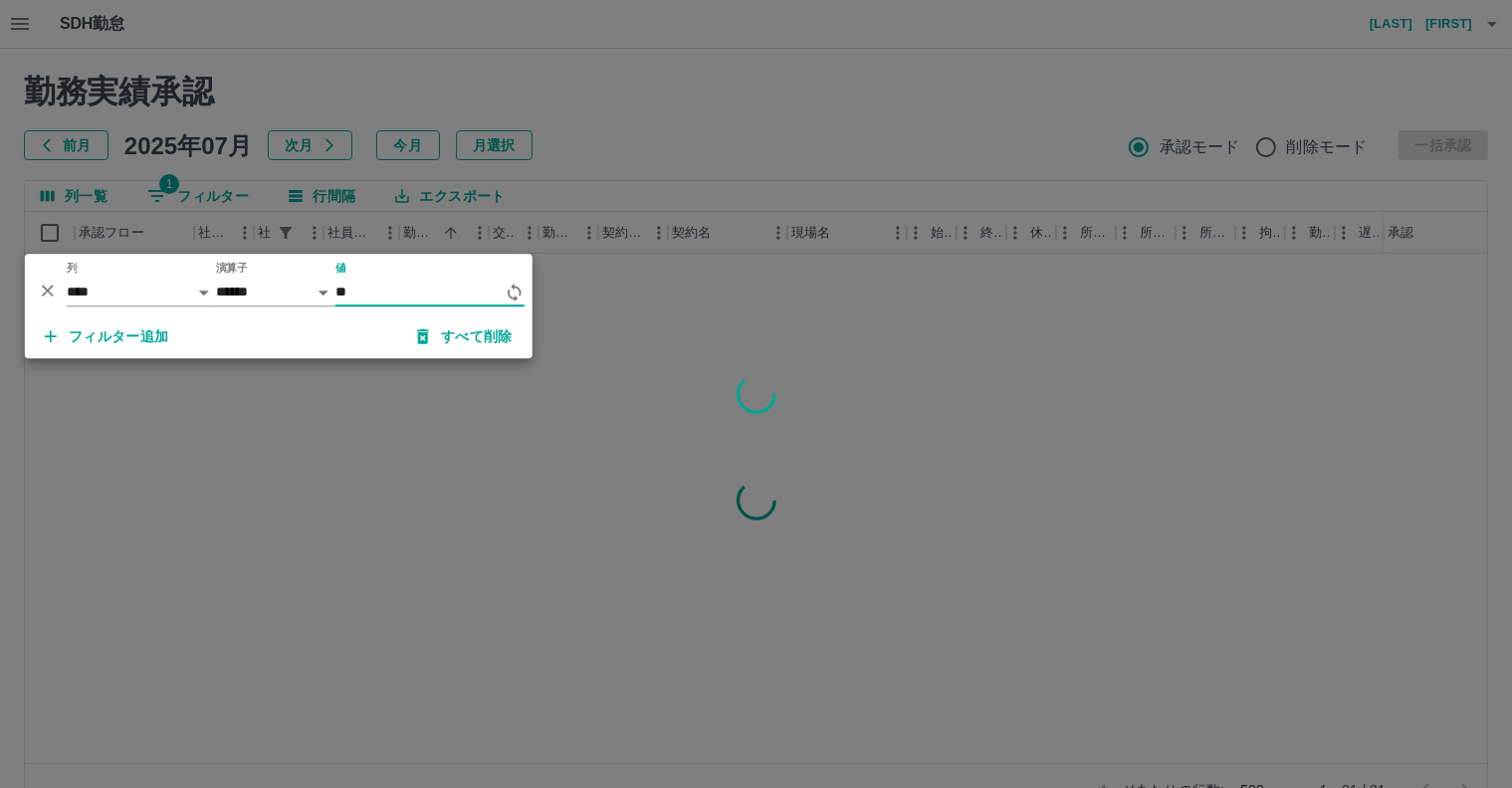 type on "*" 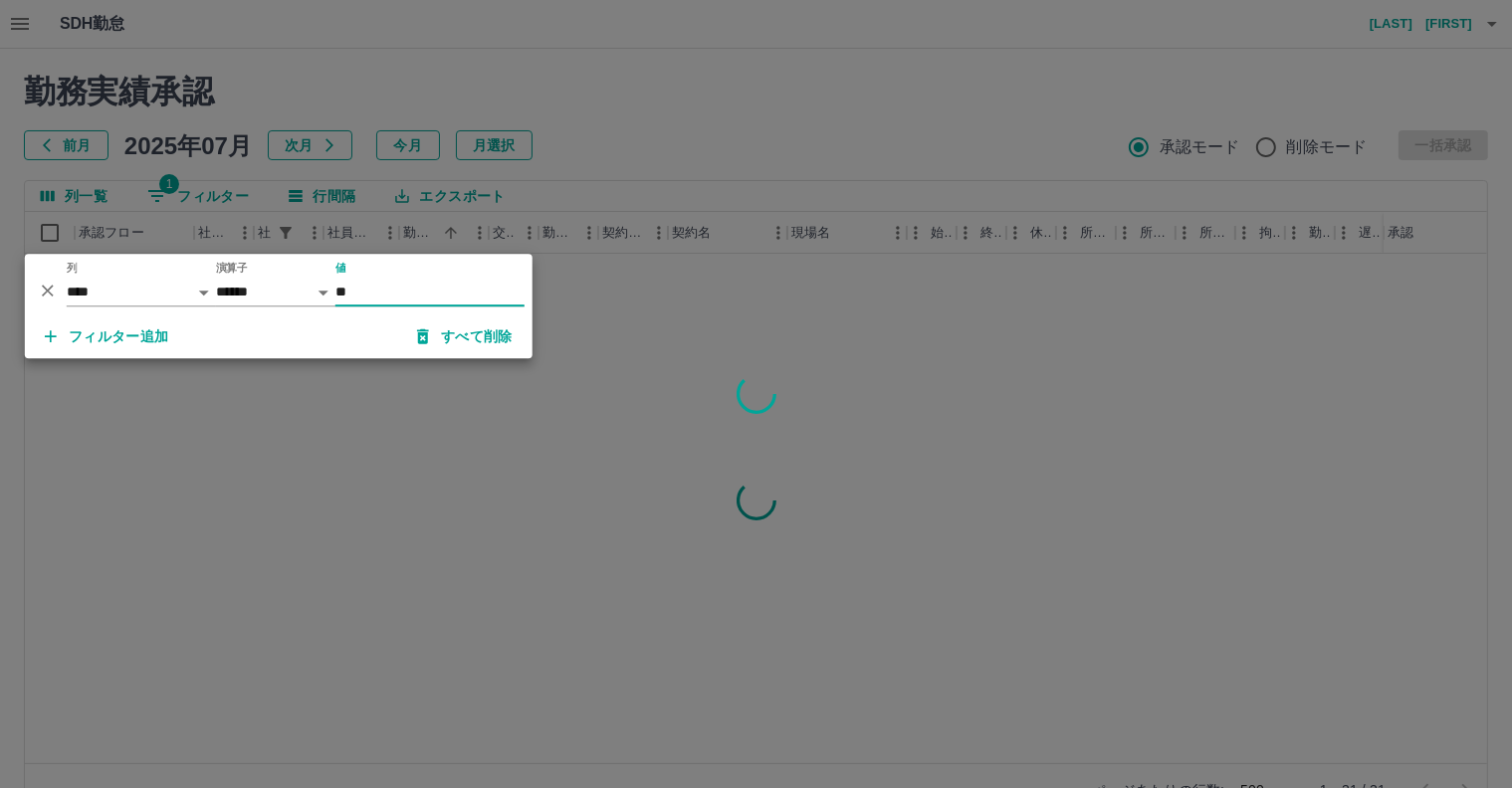 type on "**" 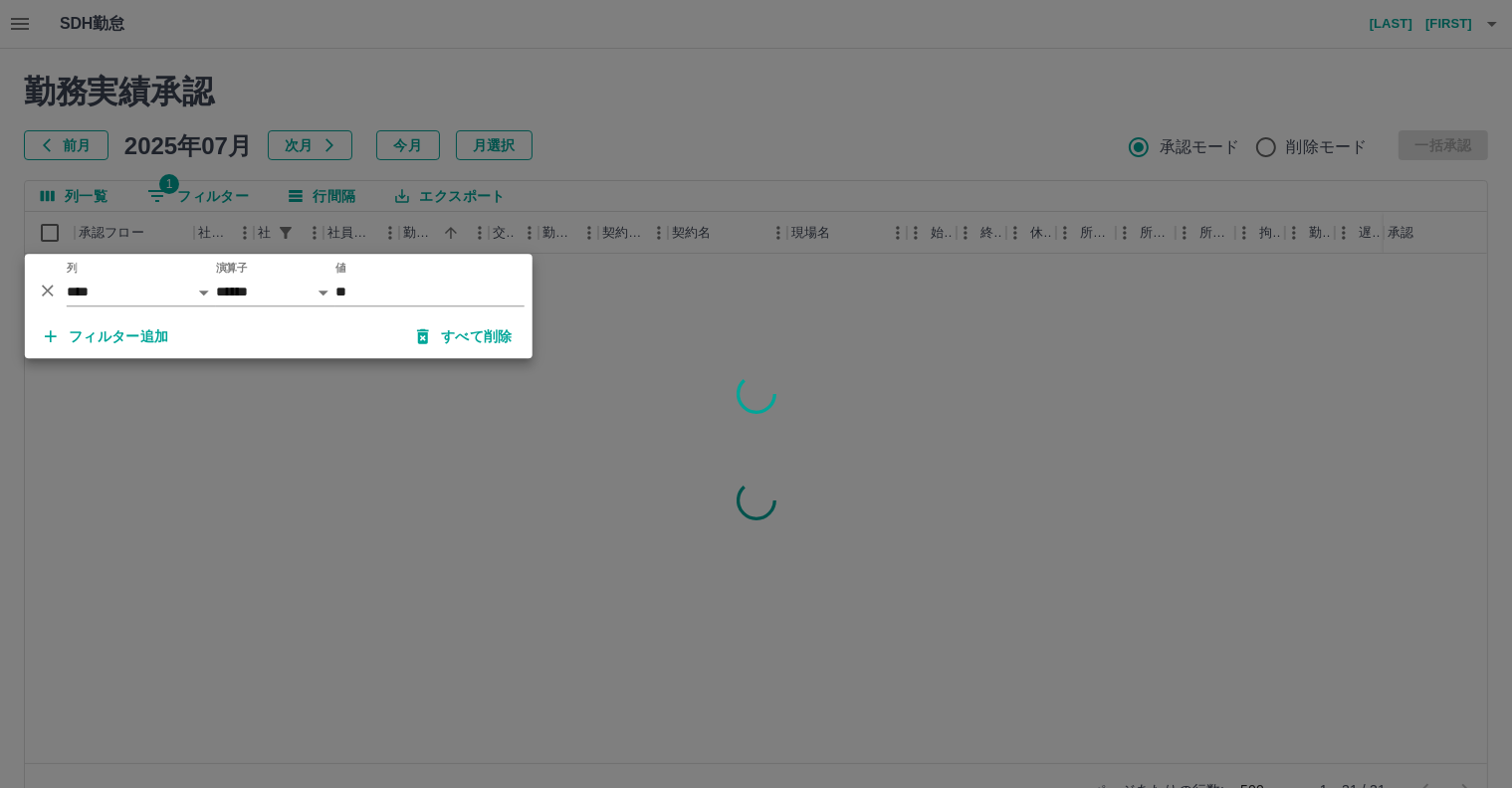 click at bounding box center (756, 394) 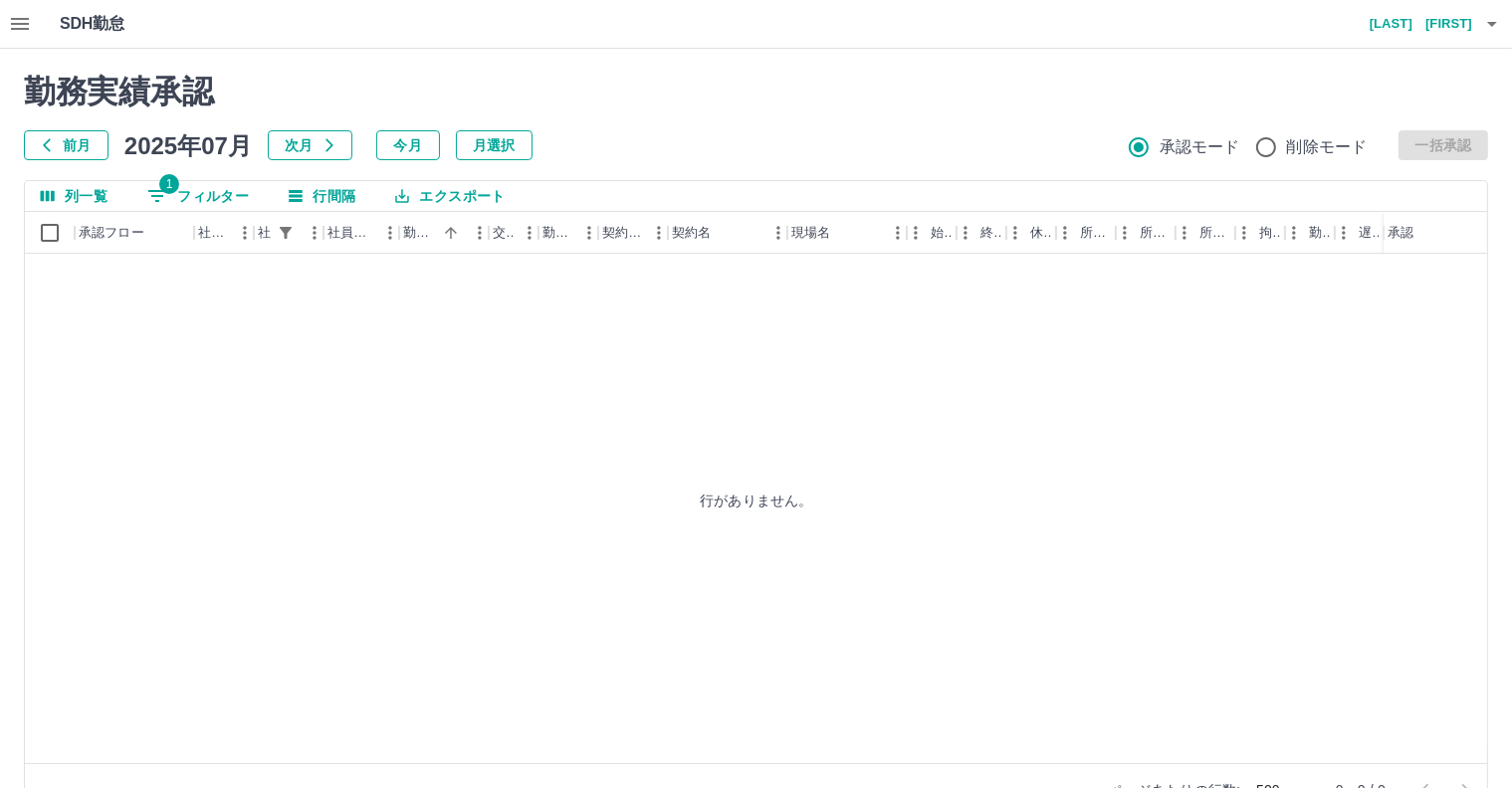 click 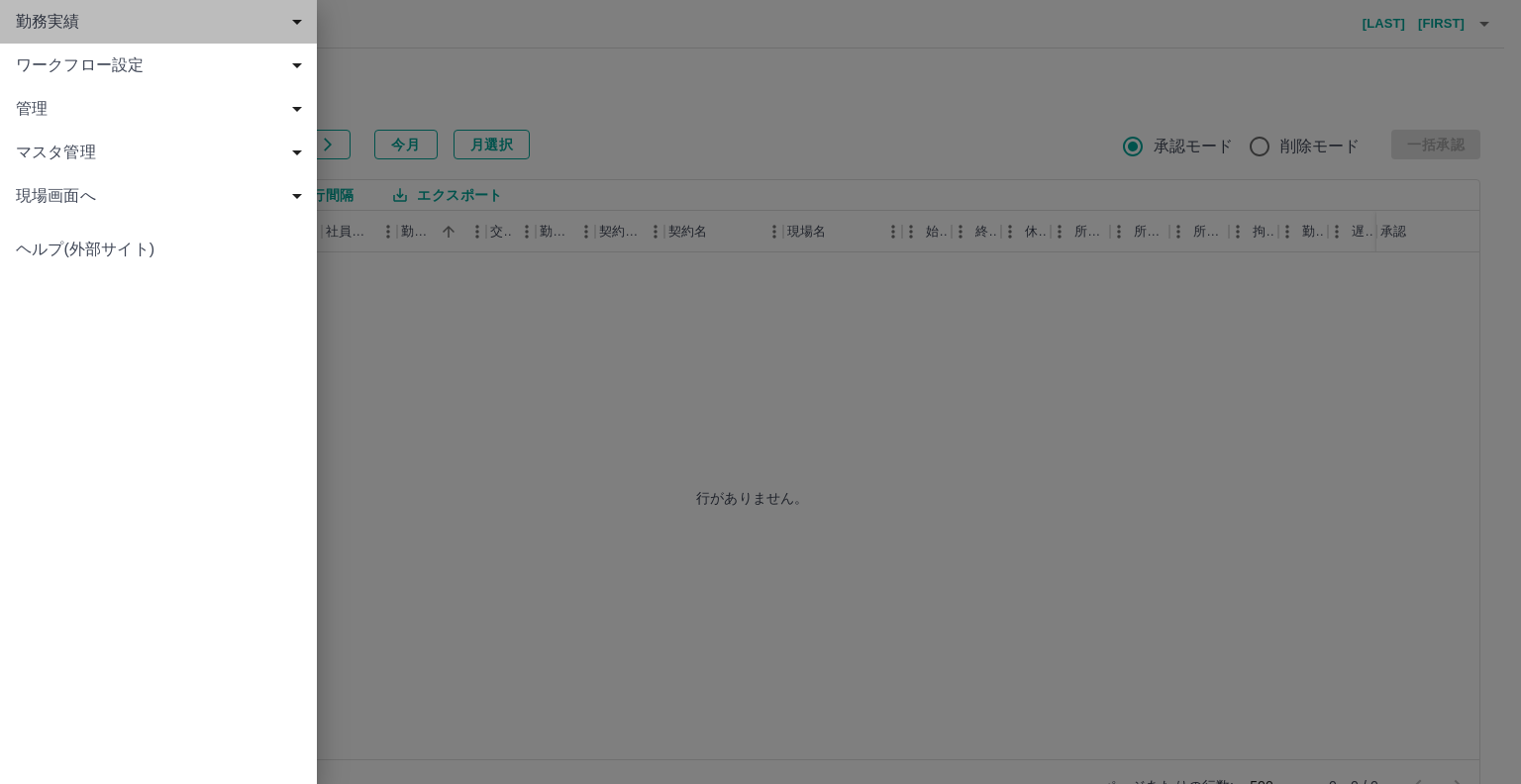 click on "勤務実績" at bounding box center (162, 22) 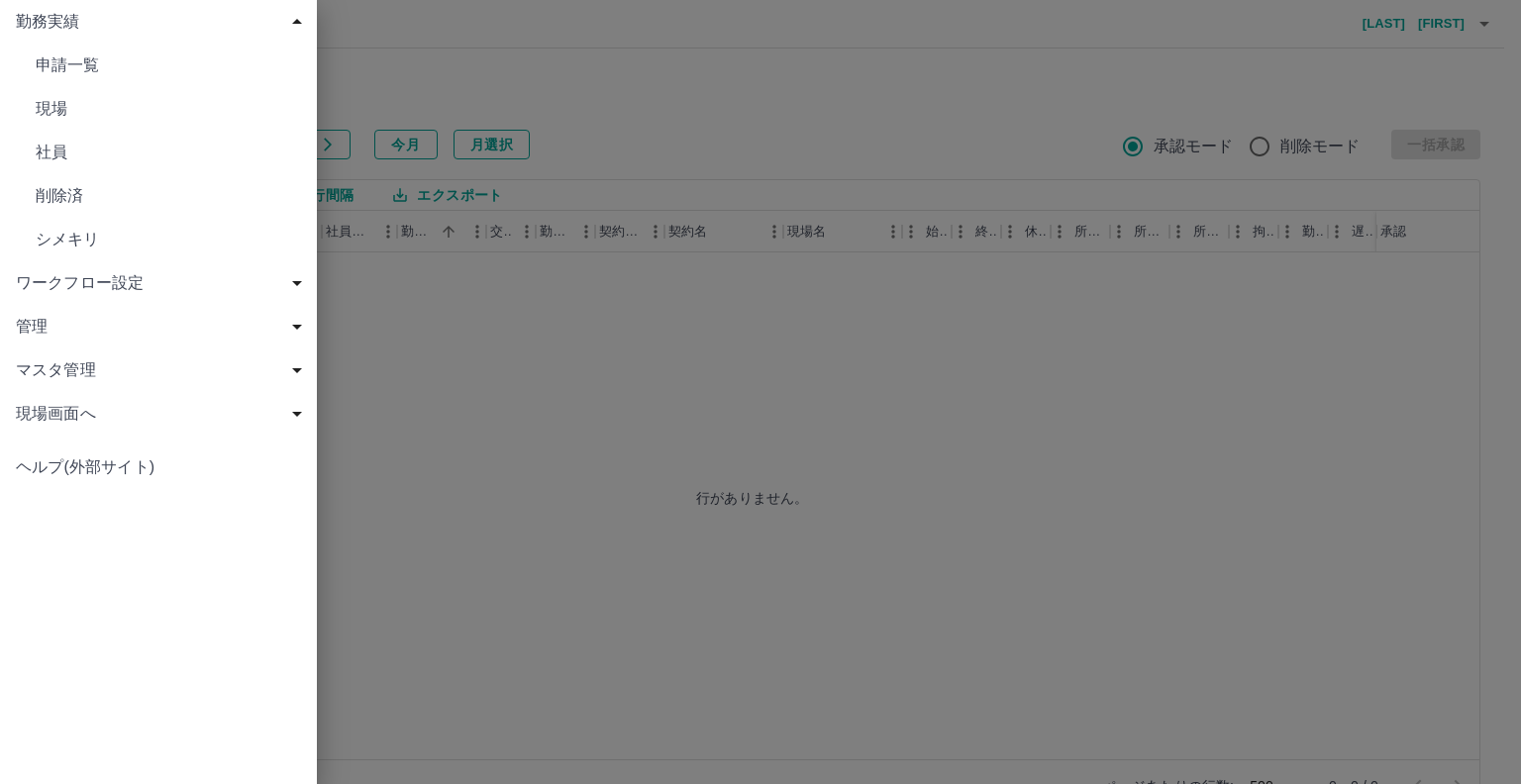 click on "勤務実績" at bounding box center (162, 22) 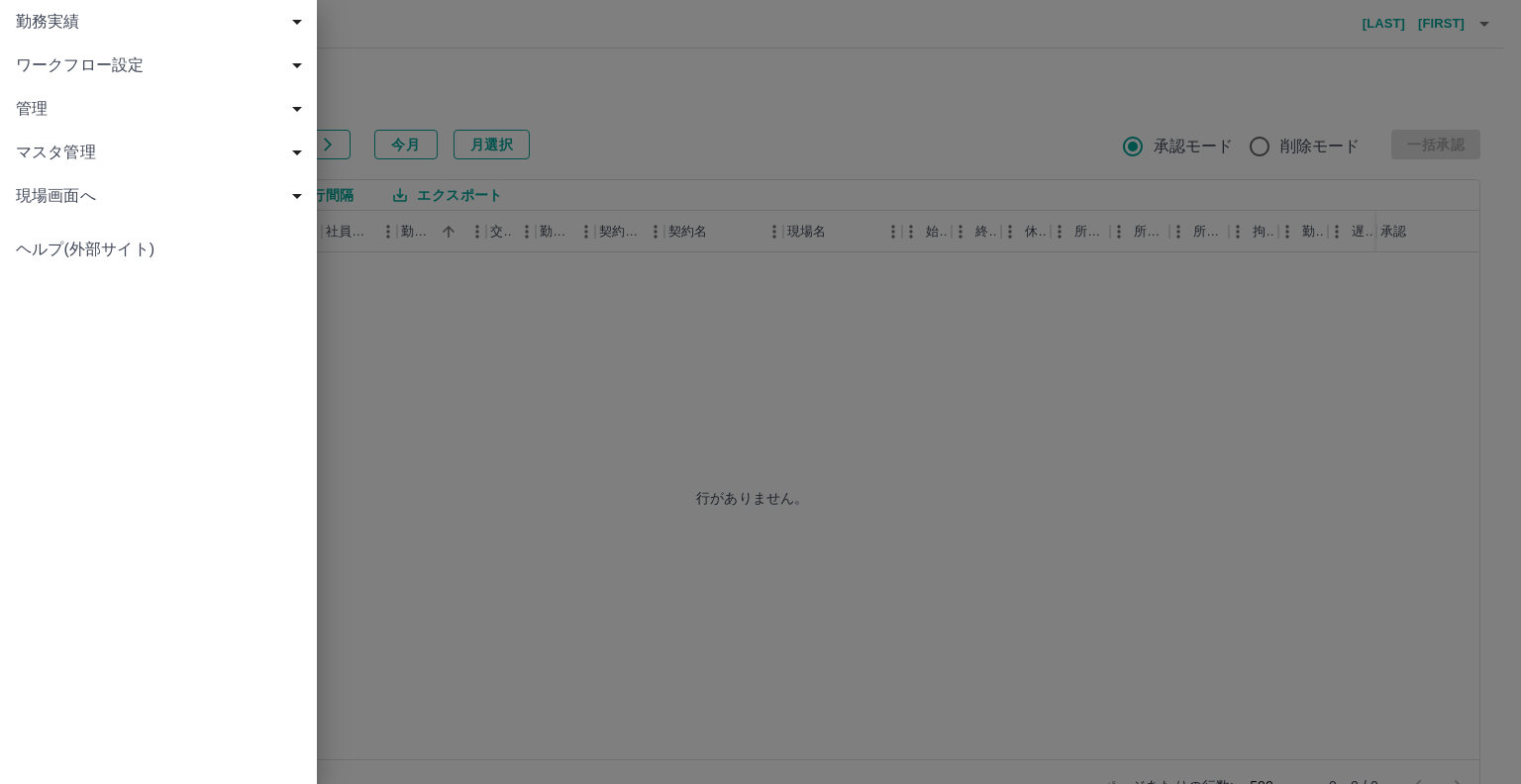 click on "管理" at bounding box center [162, 109] 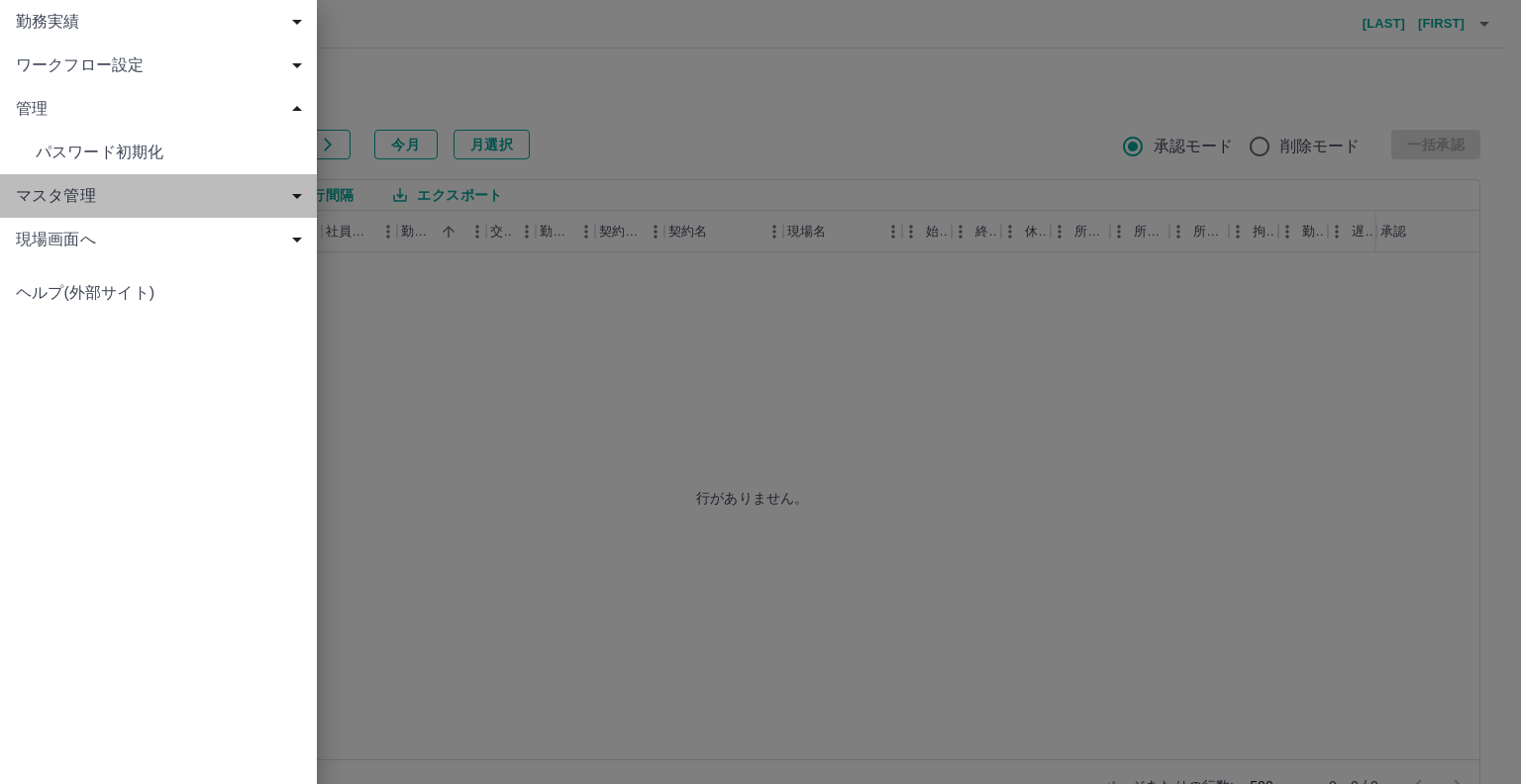 click on "マスタ管理" at bounding box center [162, 196] 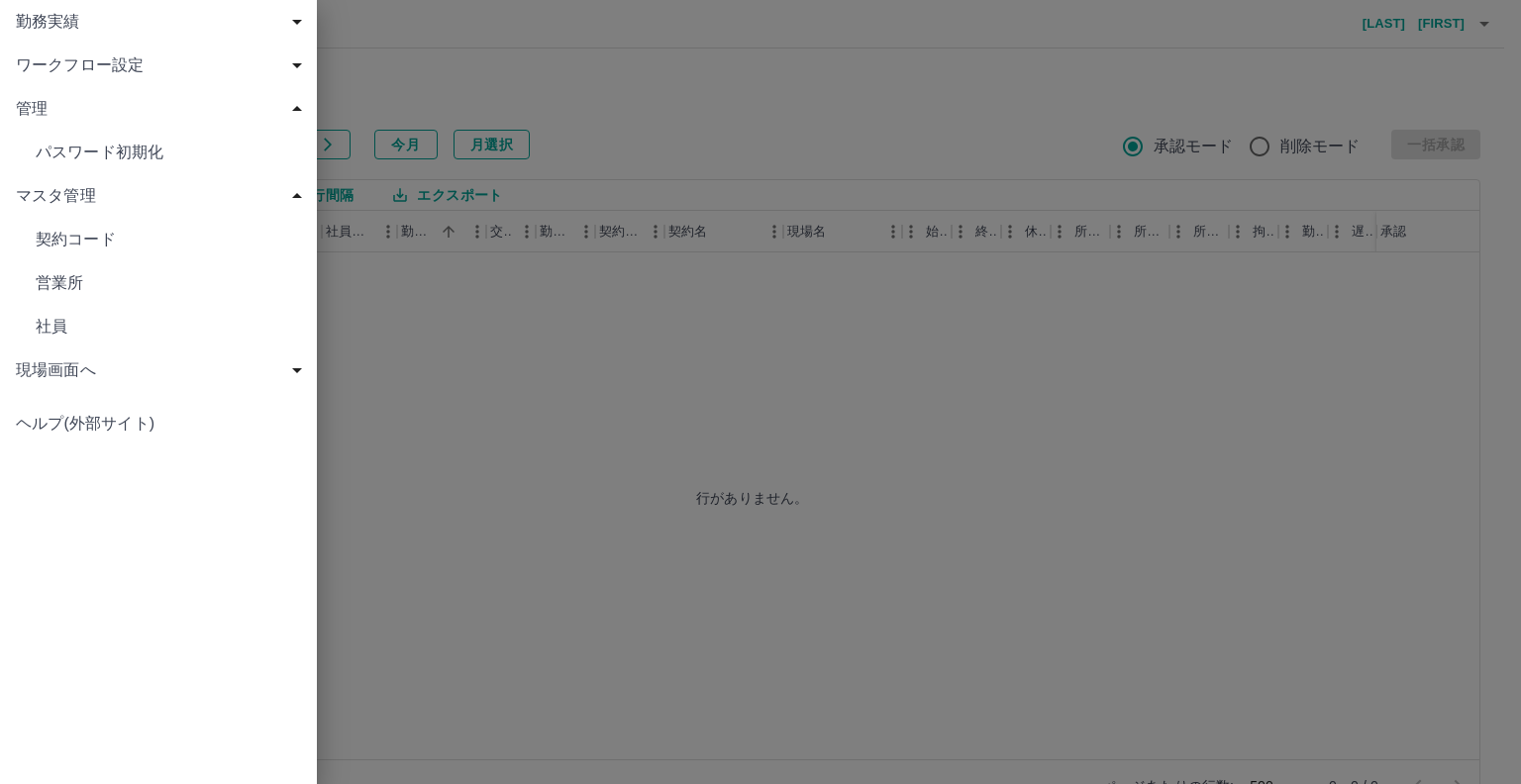 click on "社員" at bounding box center (168, 327) 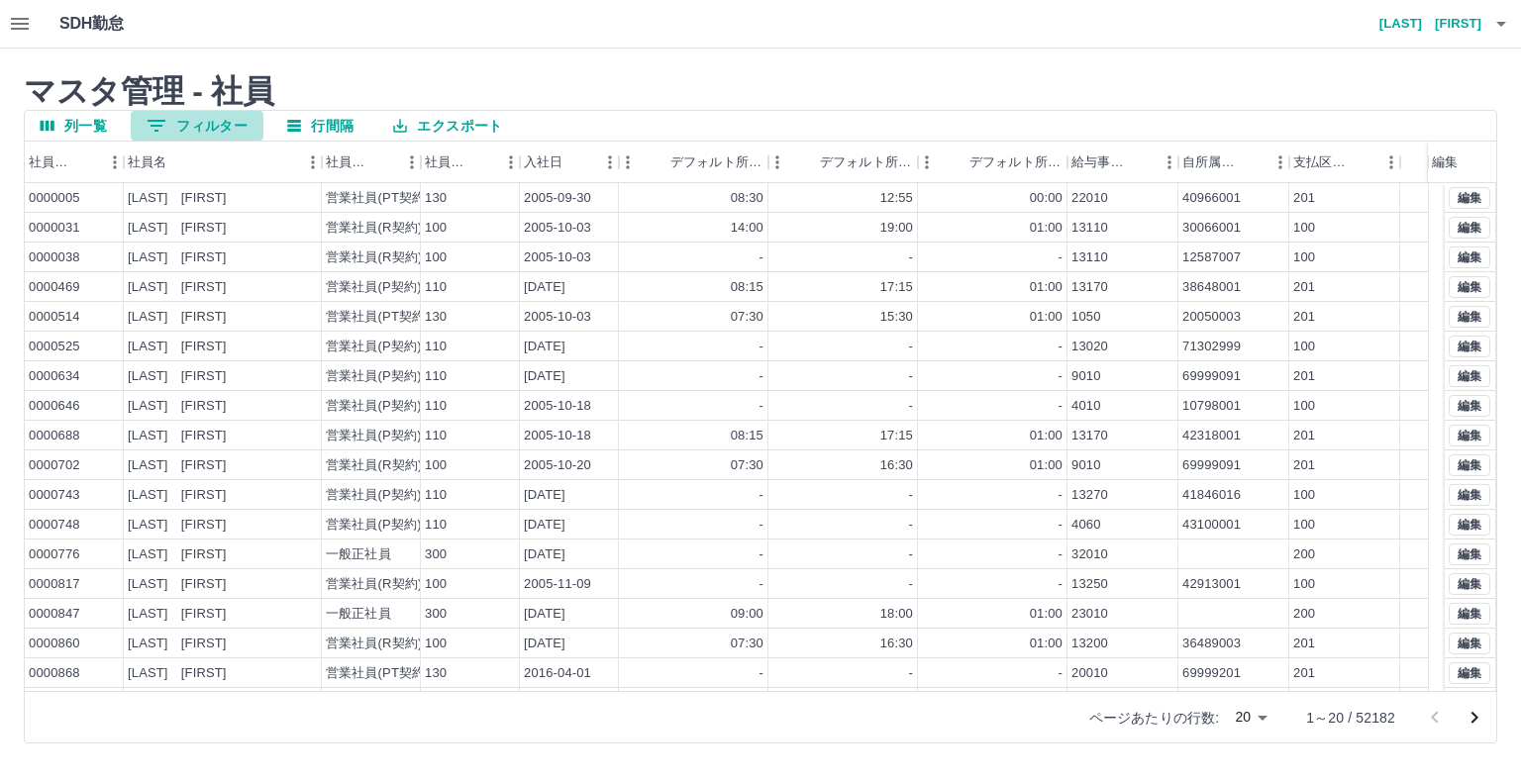 click on "0 フィルター" at bounding box center [197, 126] 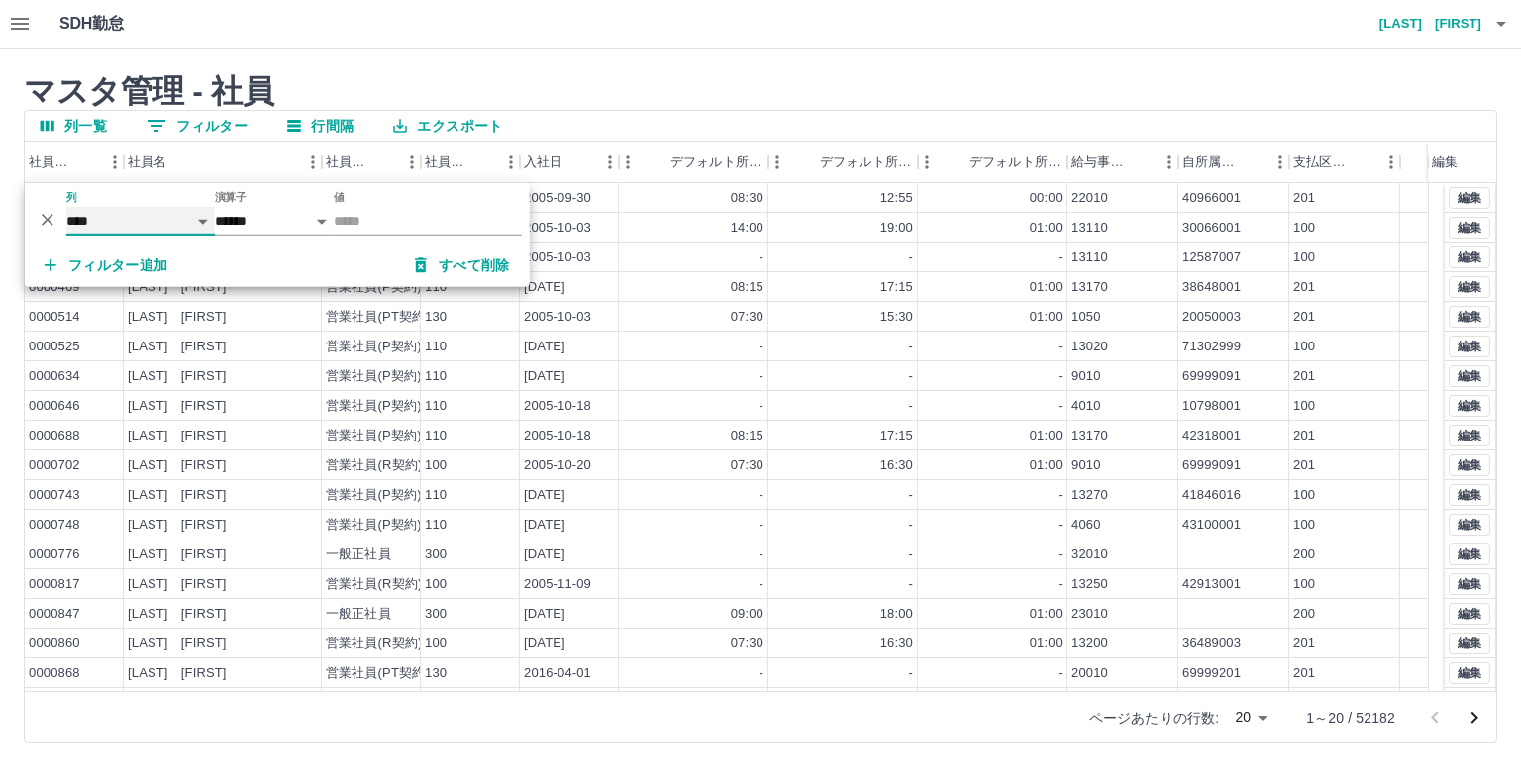 click on "**** *** *** ******** ********" at bounding box center (141, 221) 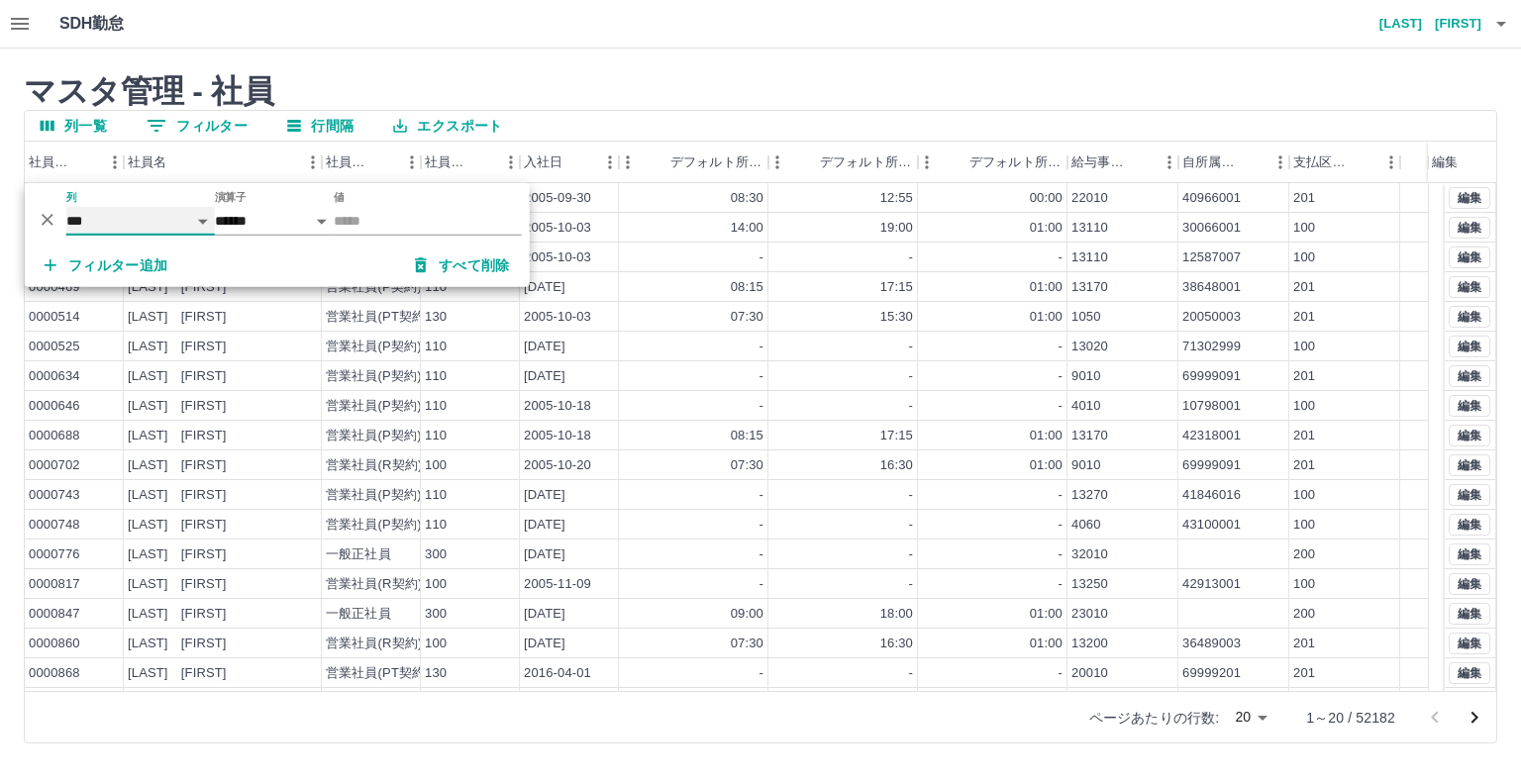 click on "**** *** *** ******** ********" at bounding box center (141, 221) 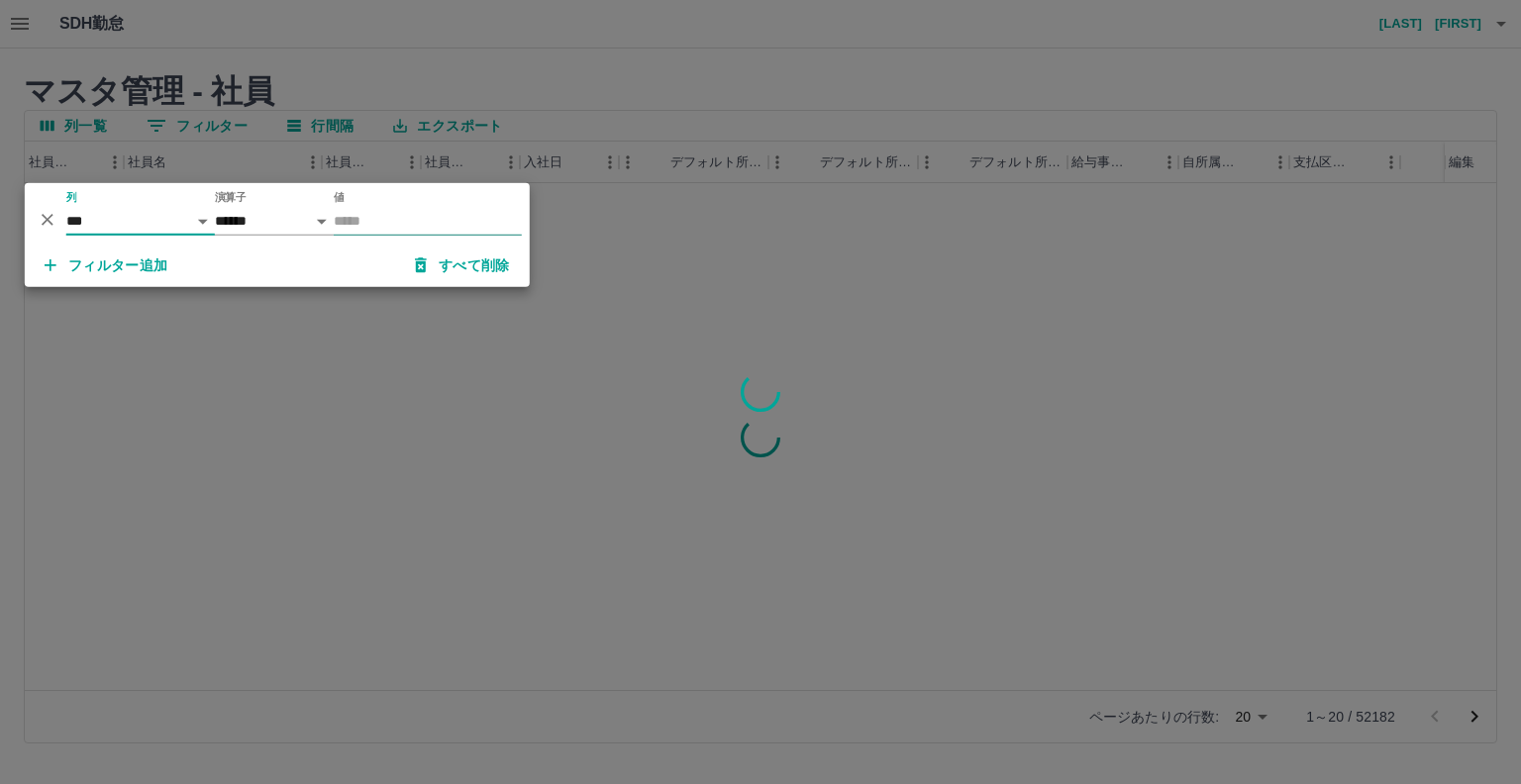 click on "値" at bounding box center (428, 221) 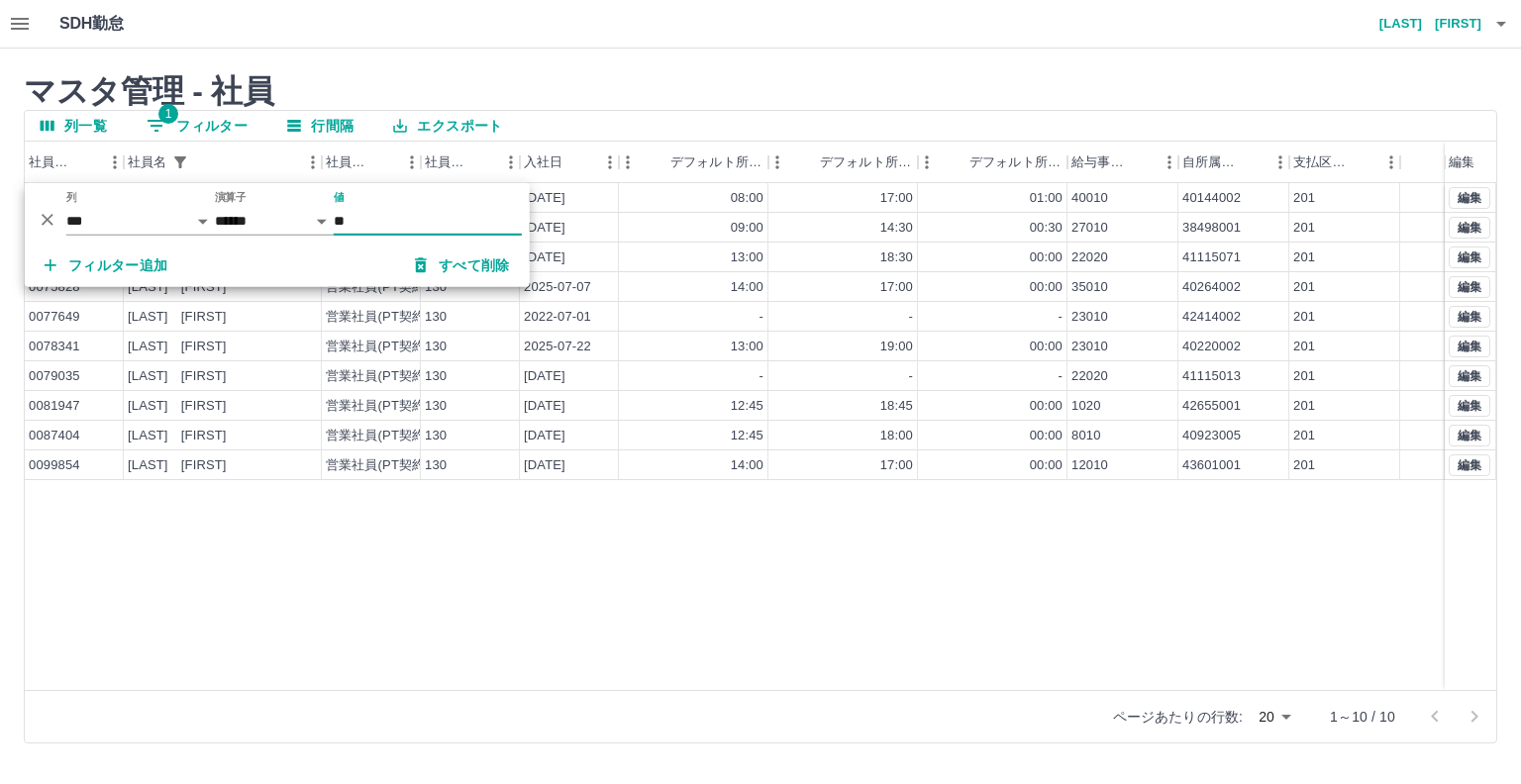 type on "**" 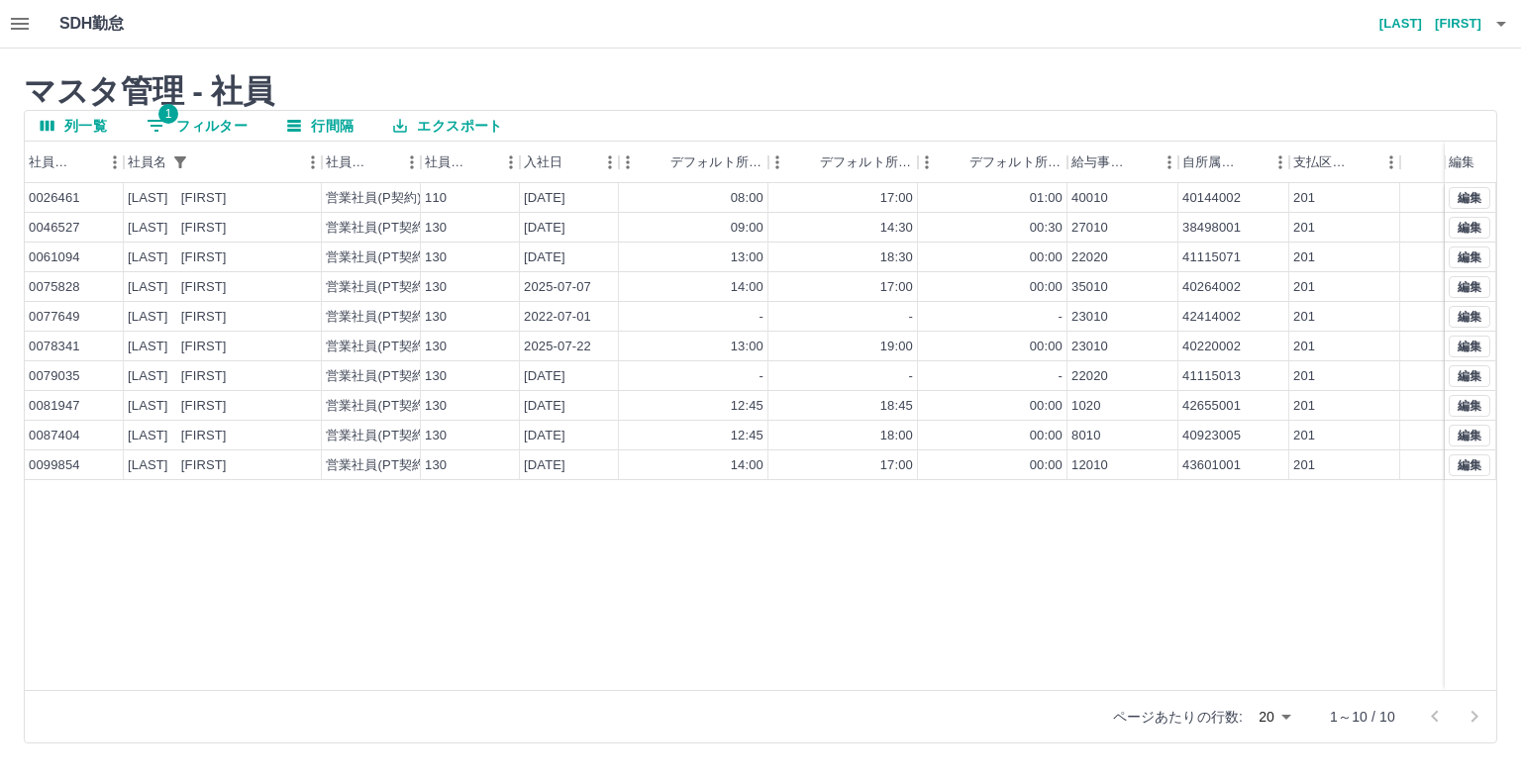 click at bounding box center (20, 24) 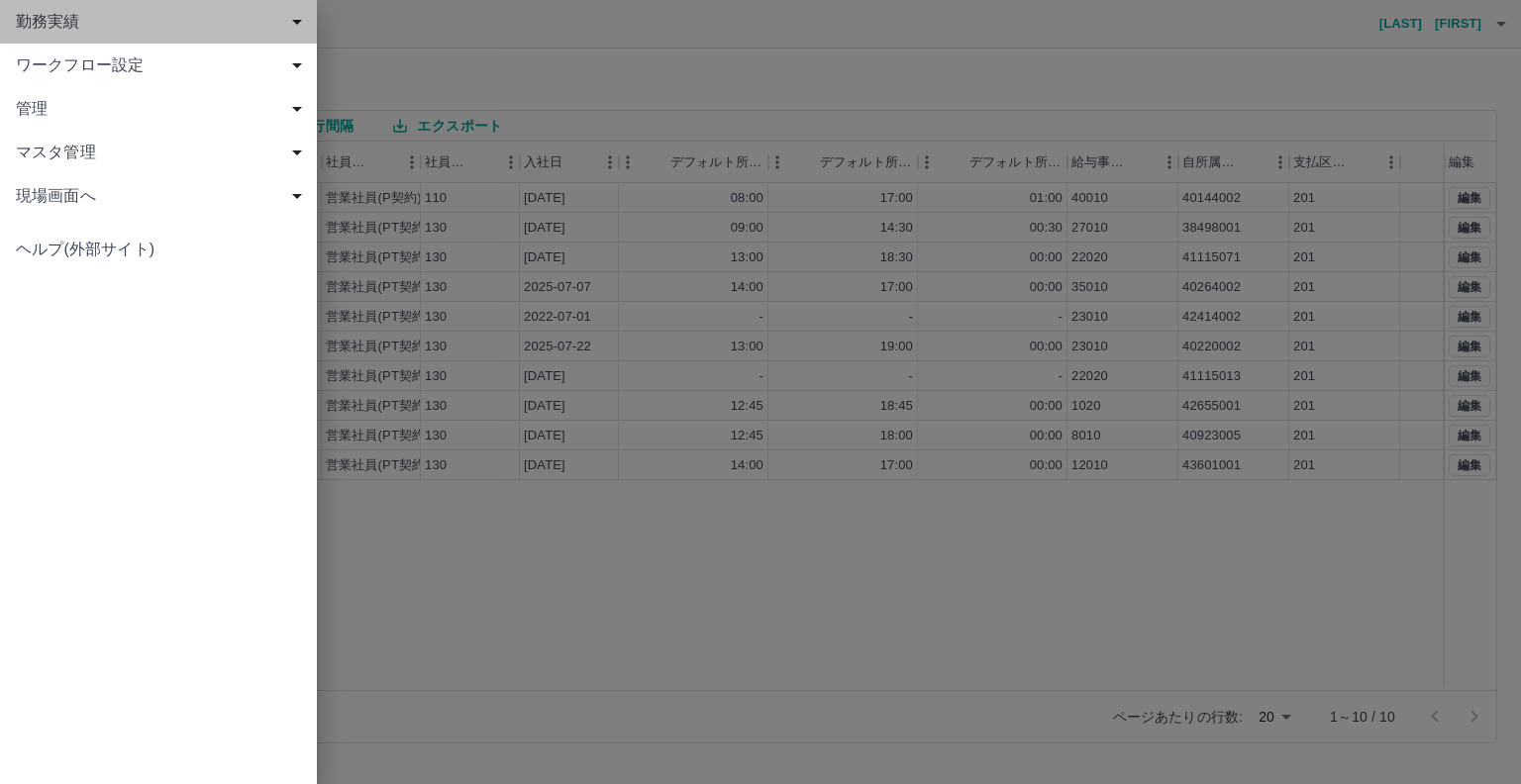 click on "勤務実績" at bounding box center [162, 22] 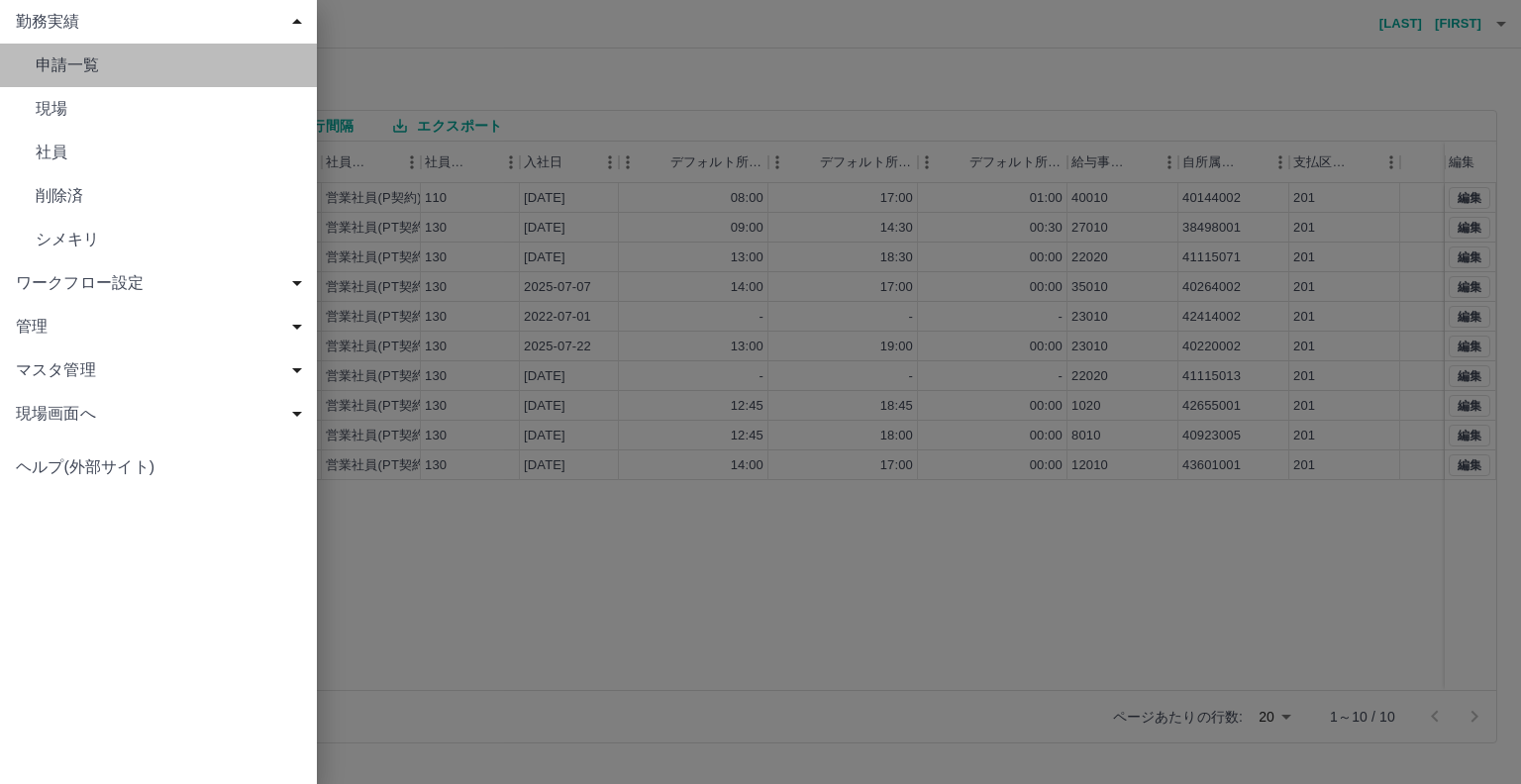click on "申請一覧" at bounding box center (168, 65) 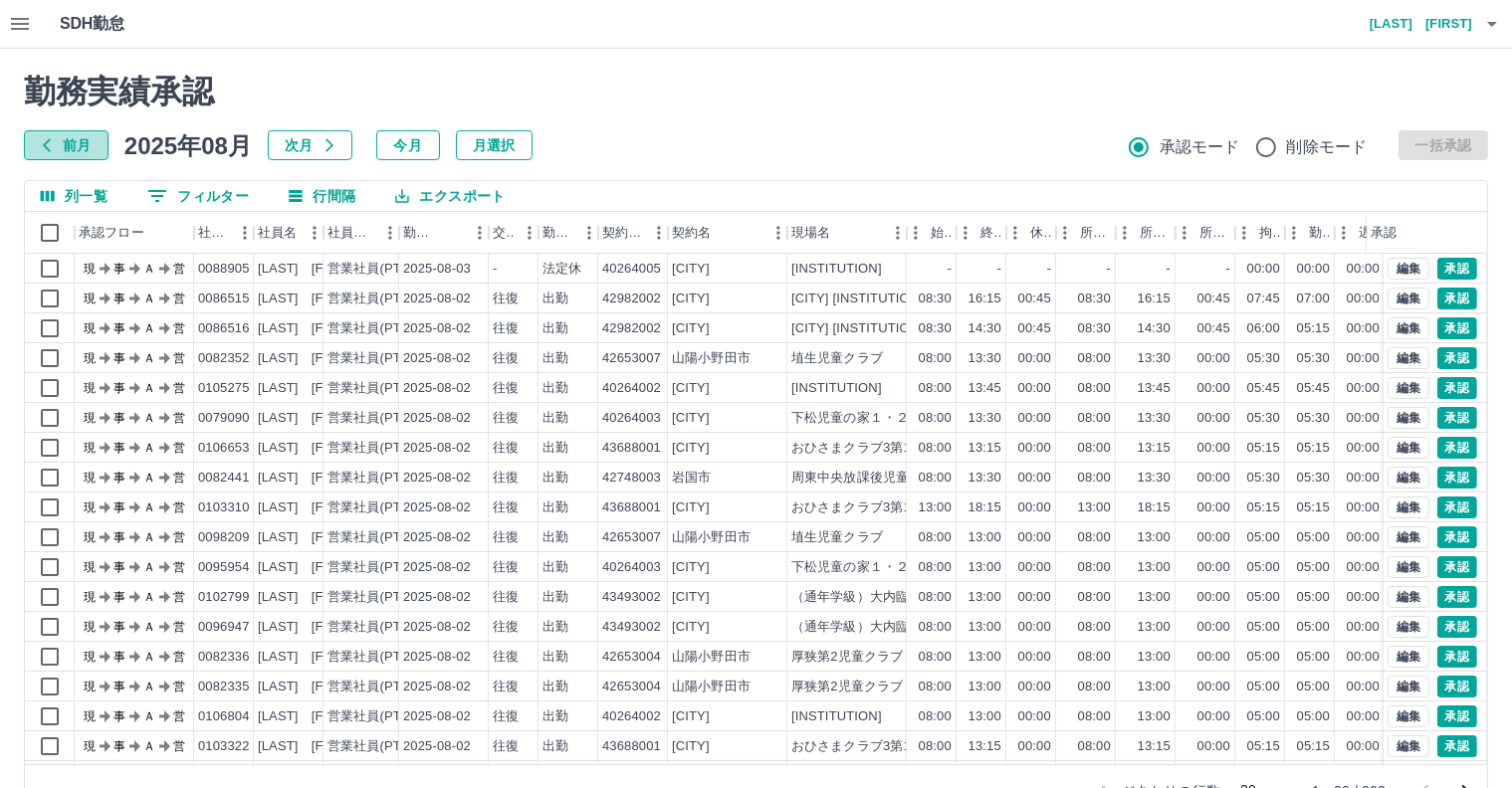 click on "前月" at bounding box center (66, 145) 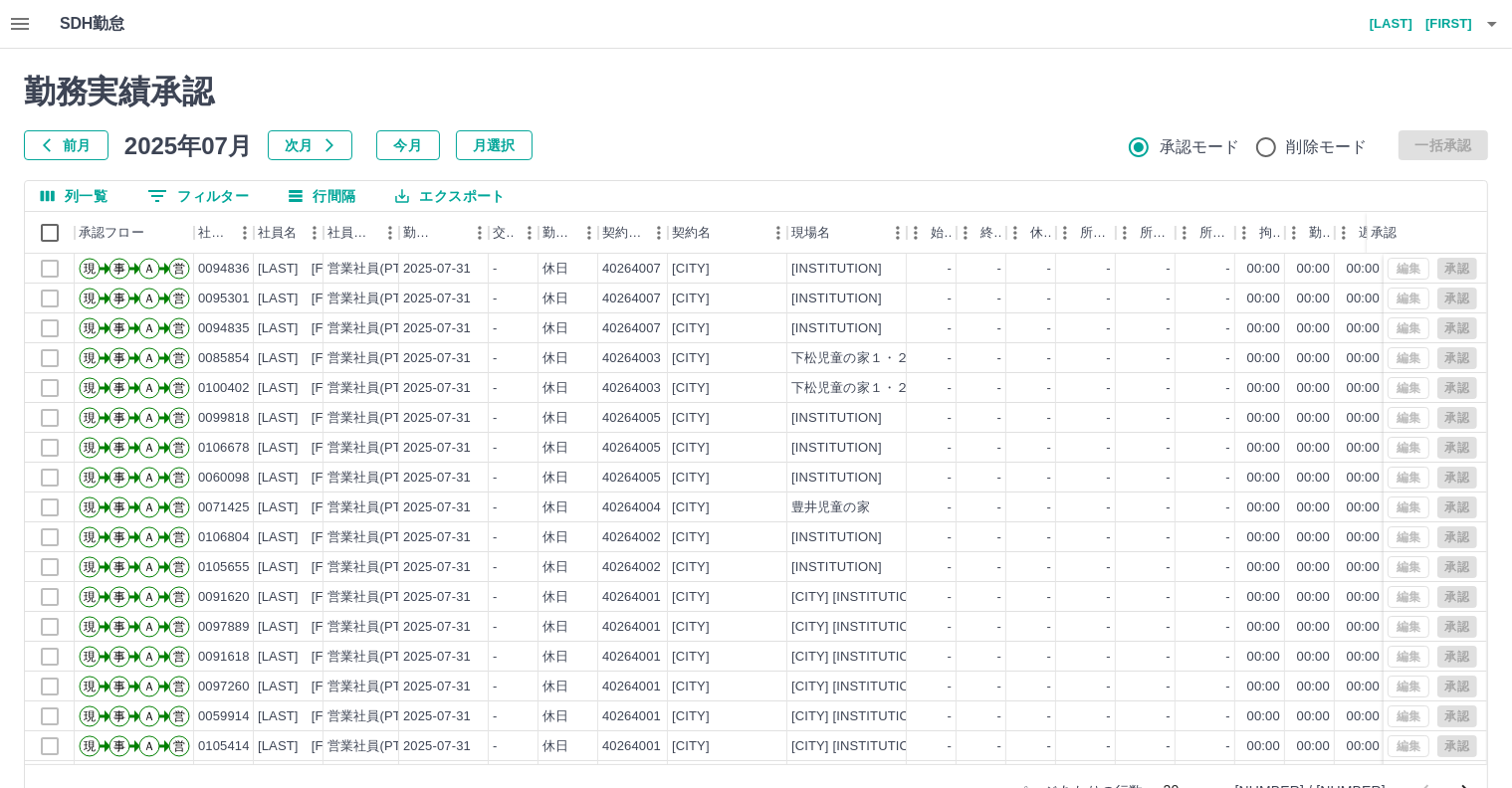 click on "0 フィルター" at bounding box center [198, 196] 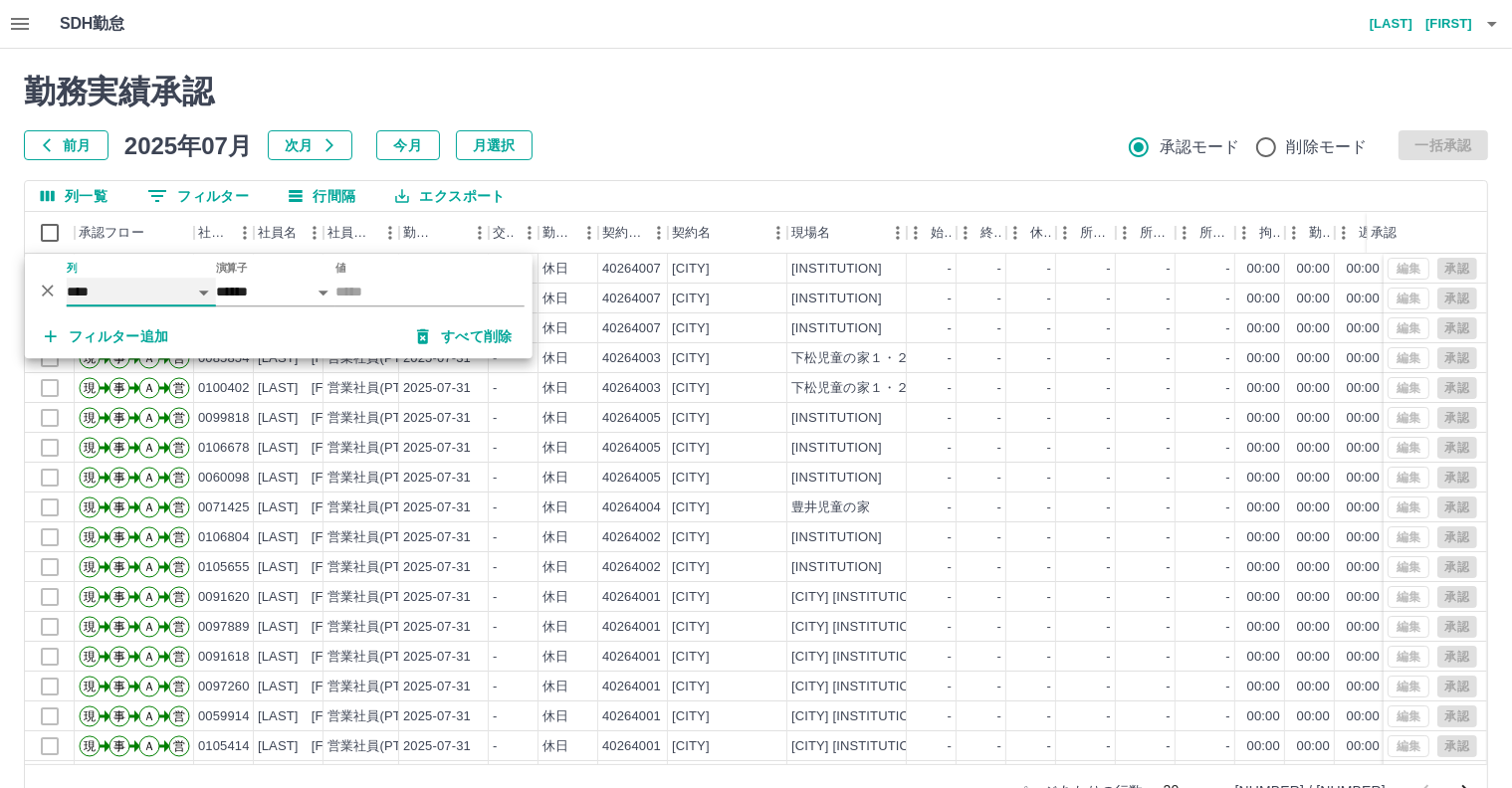 click on "**** *** **** *** *** **** ***** *** *** ** ** ** **** **** **** ** ** *** **** *****" at bounding box center (141, 292) 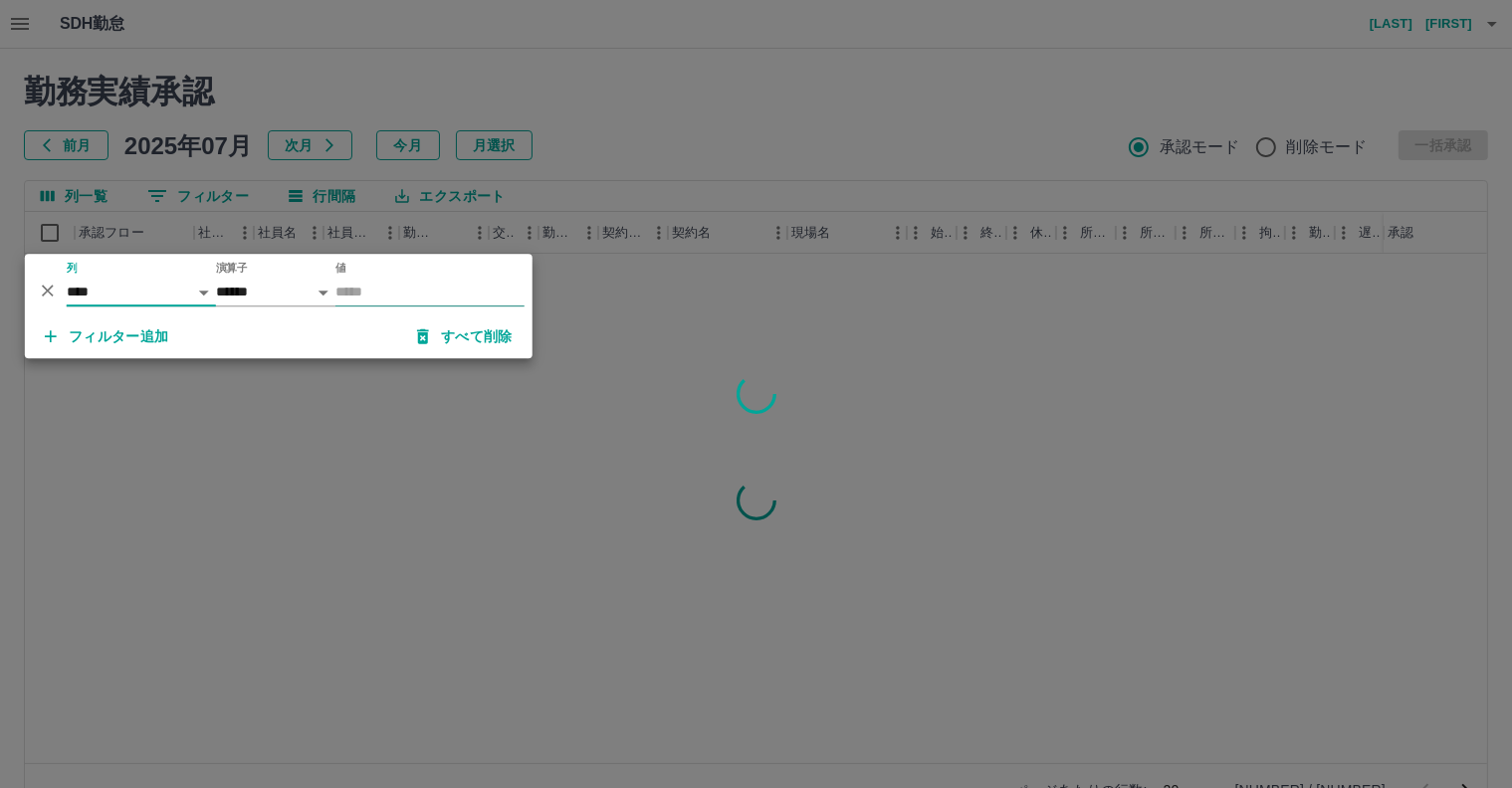 click on "値" at bounding box center (430, 292) 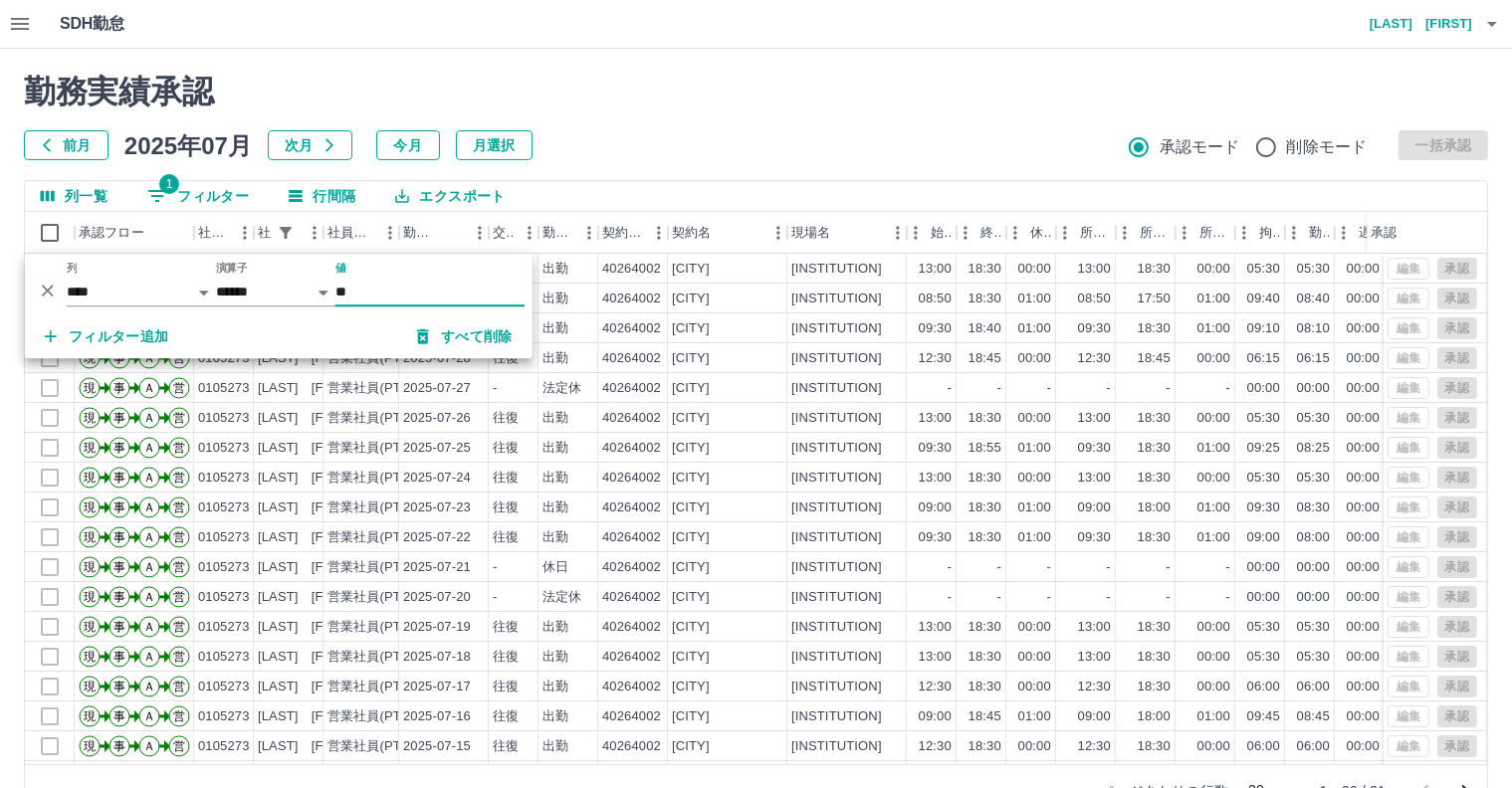 type on "**" 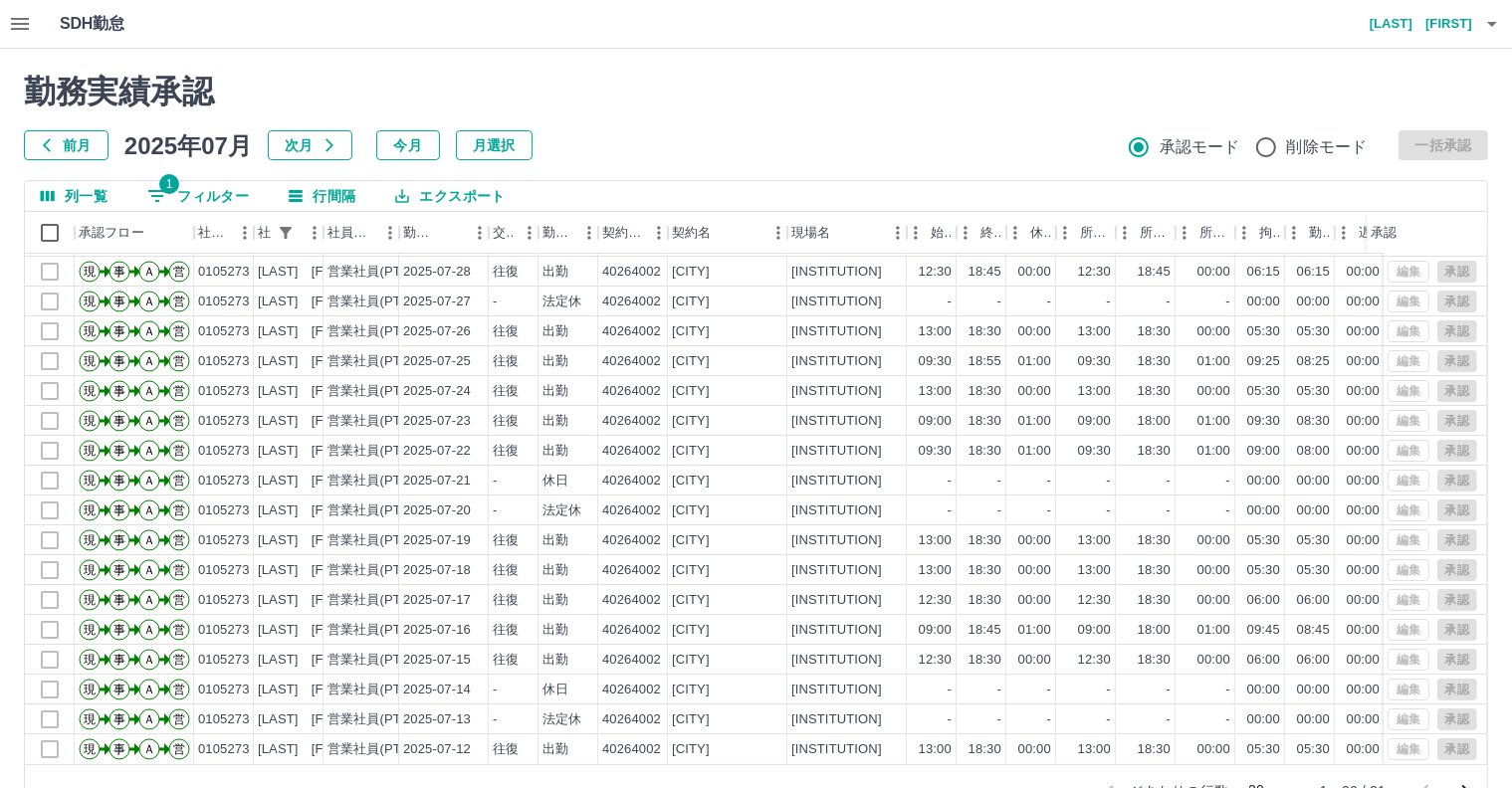 scroll, scrollTop: 102, scrollLeft: 0, axis: vertical 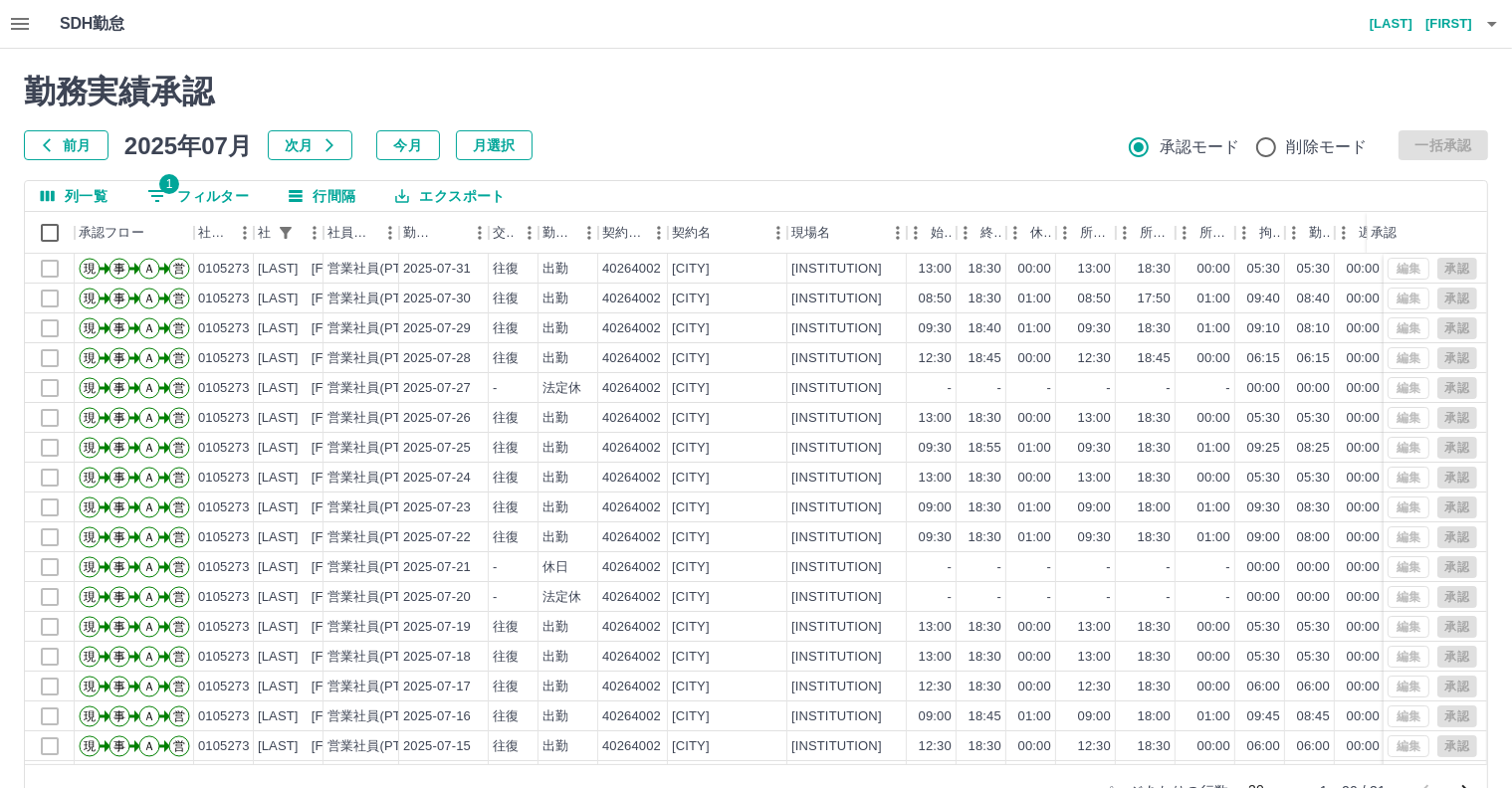 click at bounding box center [20, 24] 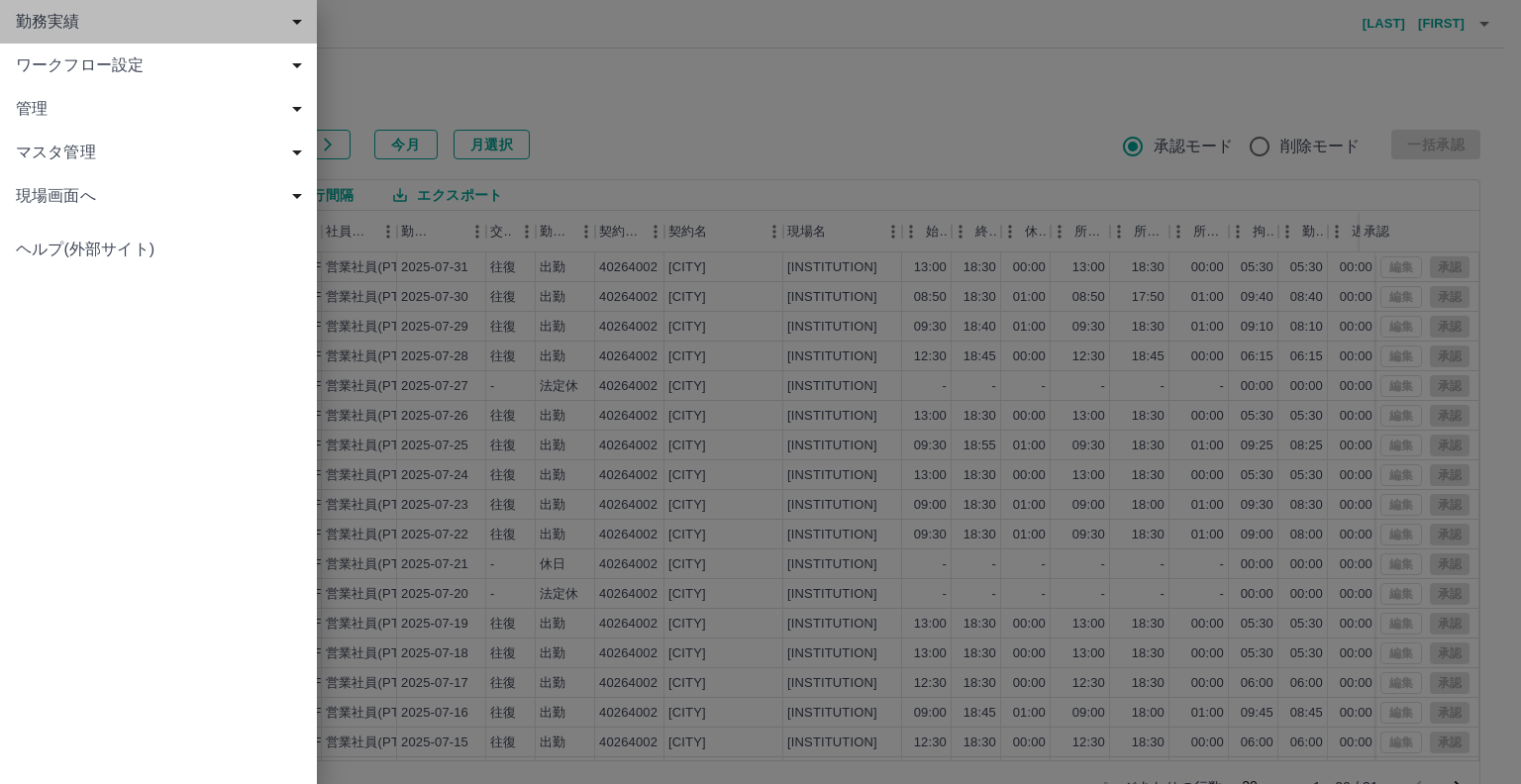 click on "勤務実績" at bounding box center (162, 22) 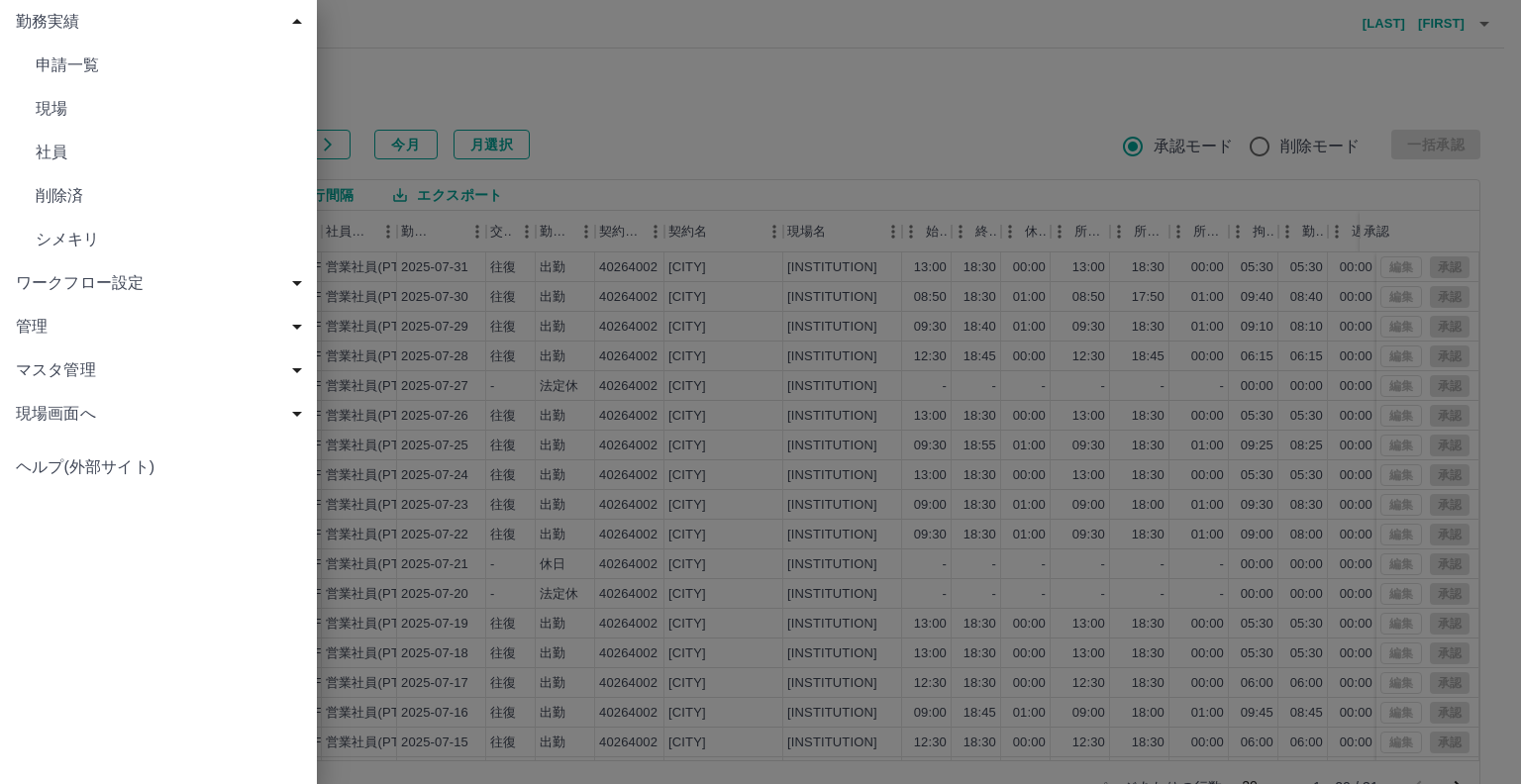 click on "管理" at bounding box center [158, 327] 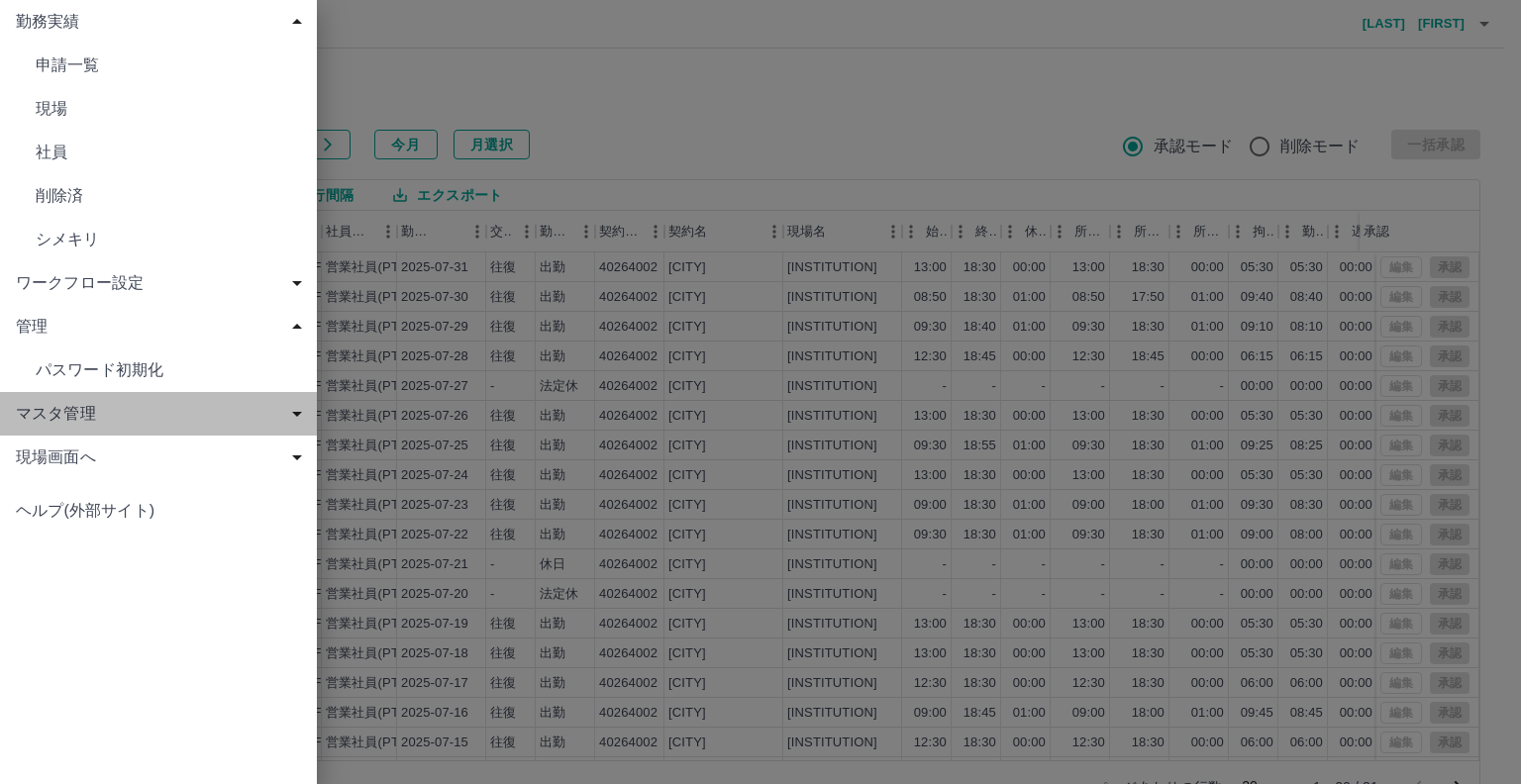 click on "マスタ管理" at bounding box center [162, 414] 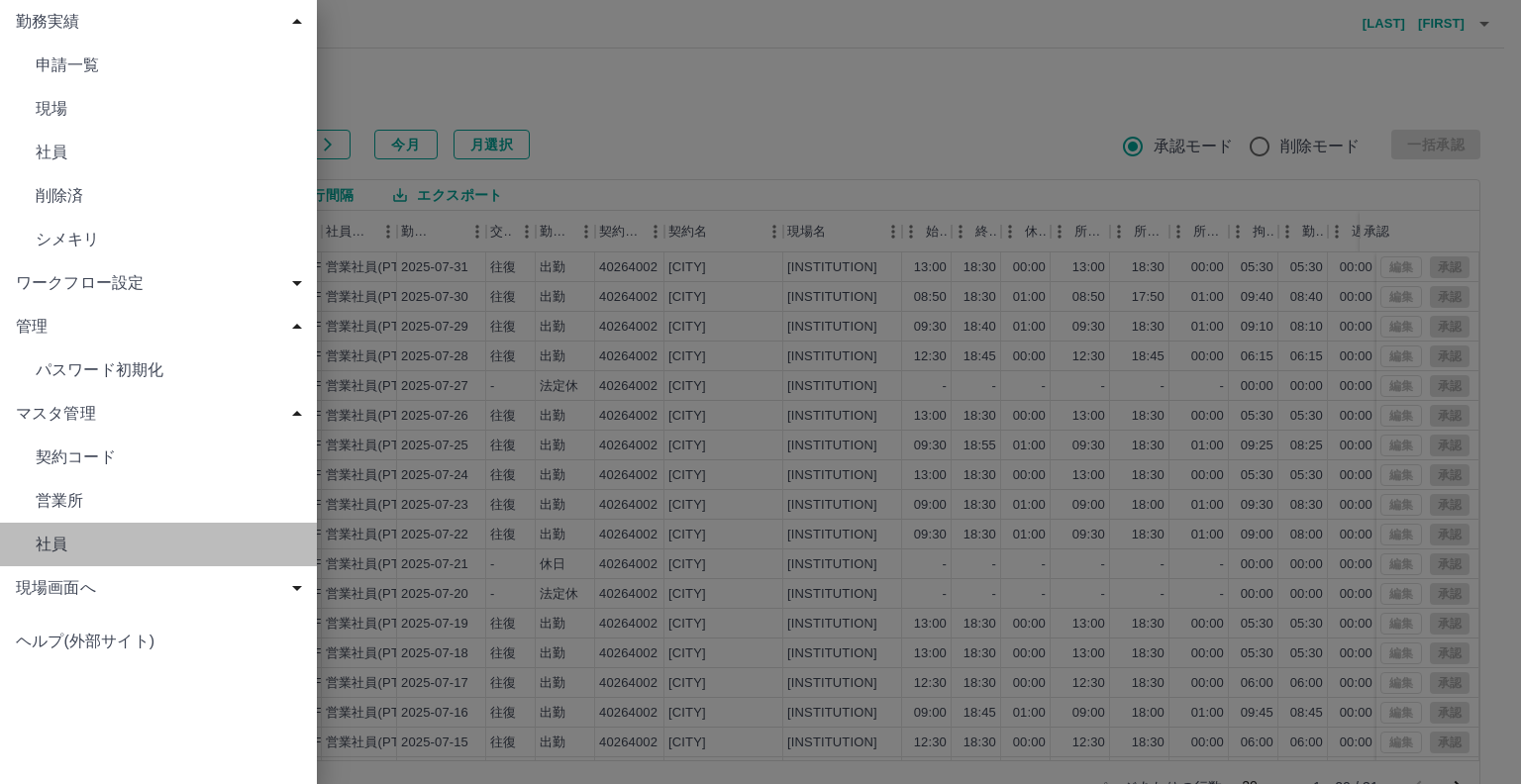 click on "社員" at bounding box center (168, 152) 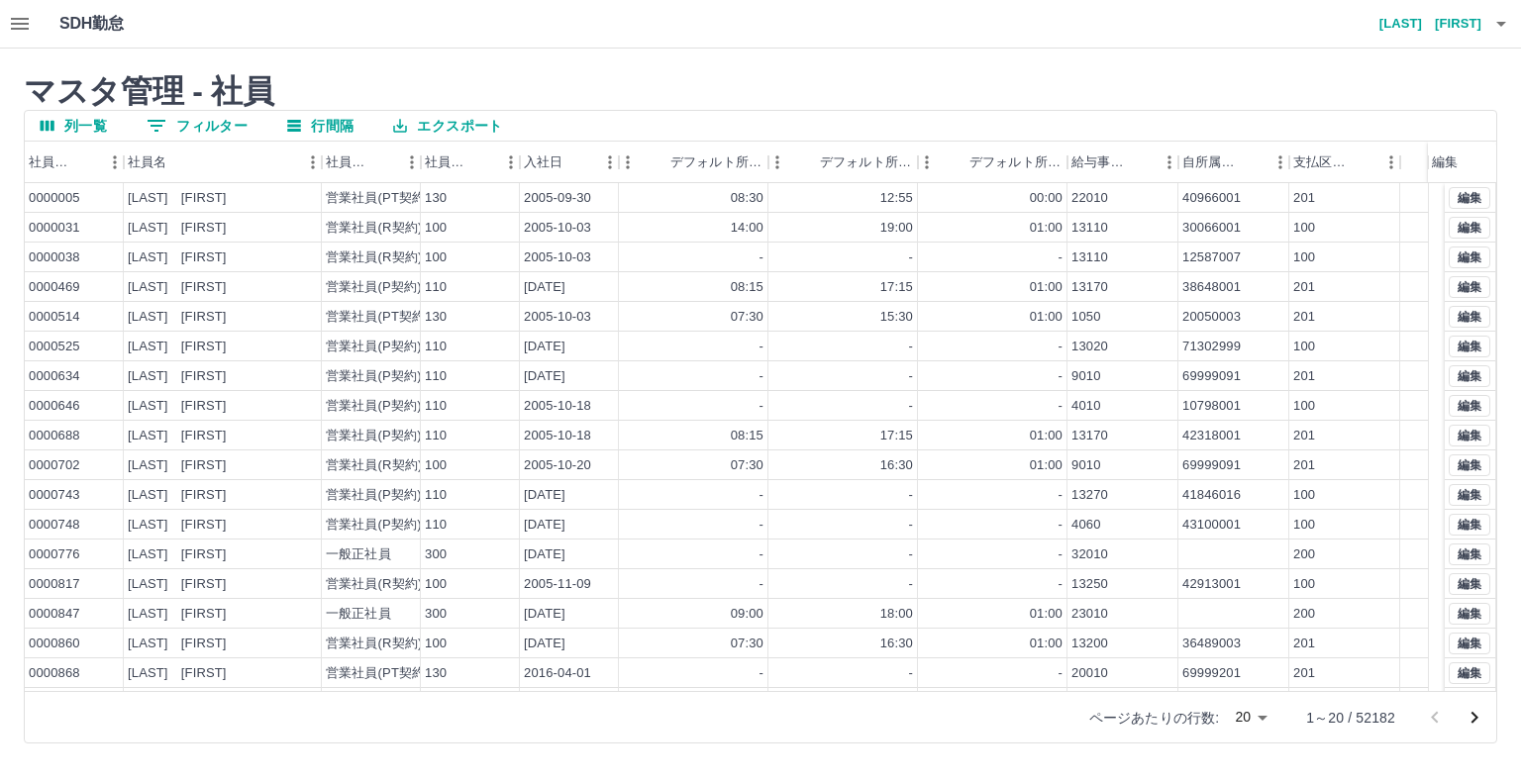 click on "0 フィルター" at bounding box center [197, 126] 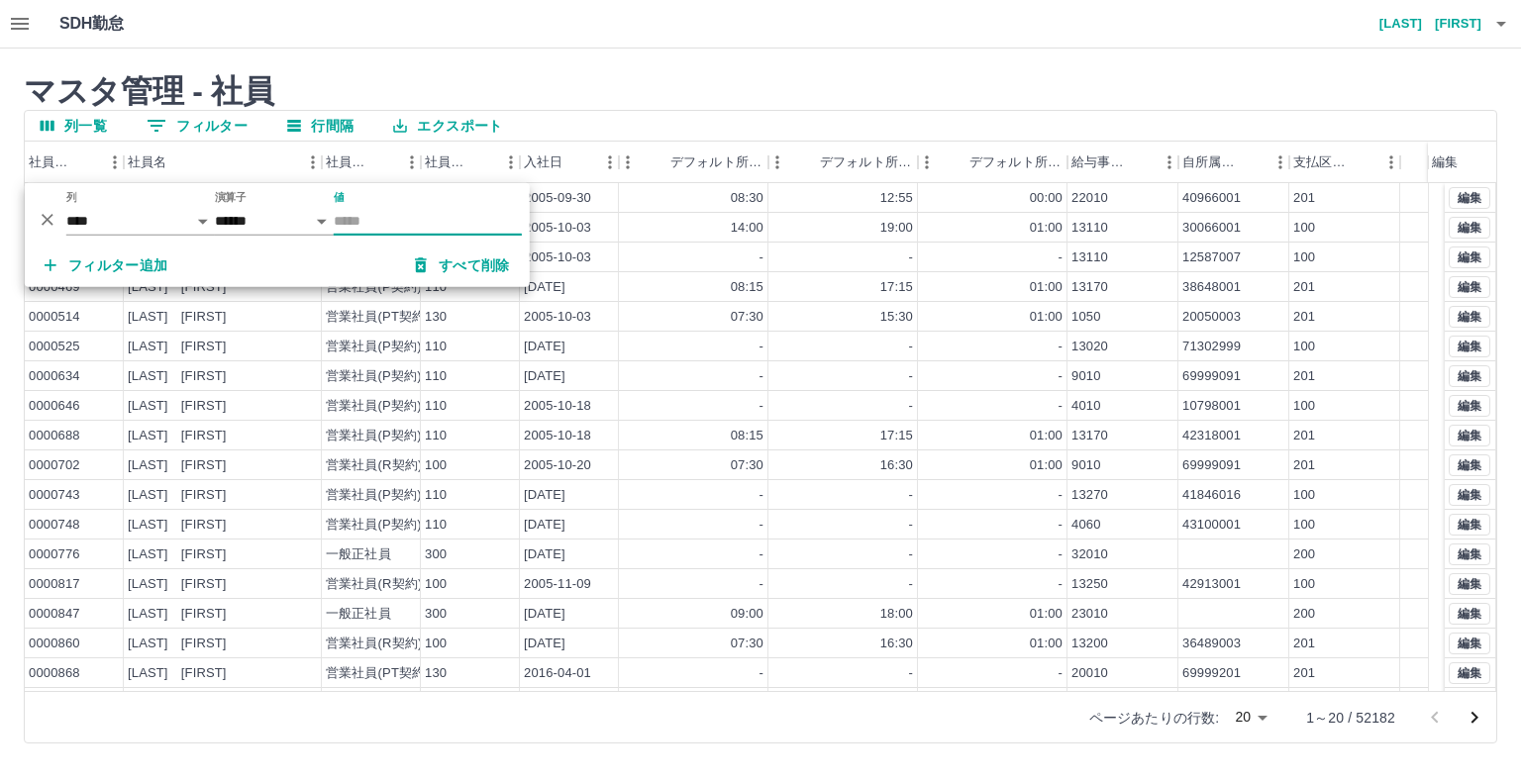 click on "値" at bounding box center [428, 221] 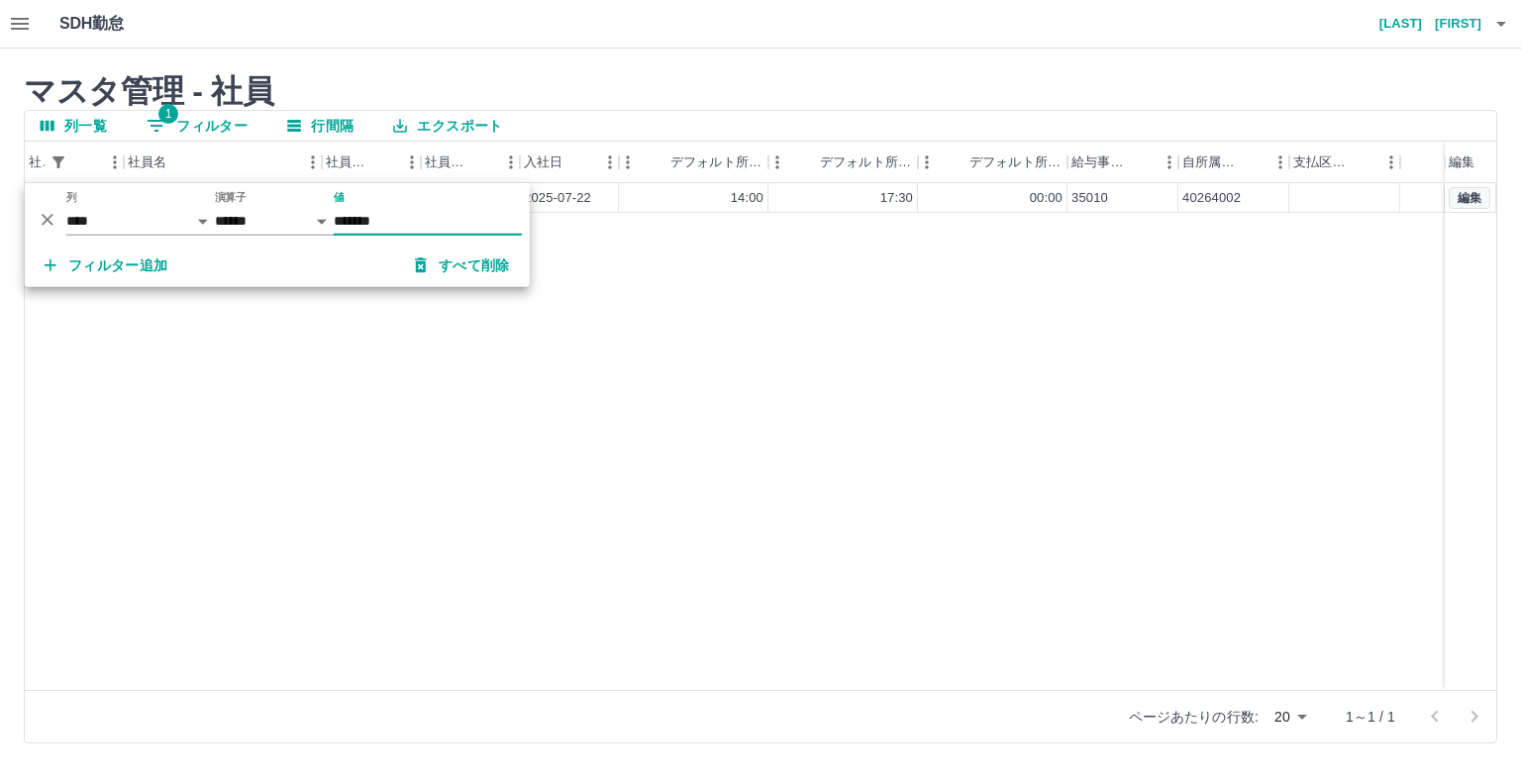 type on "*******" 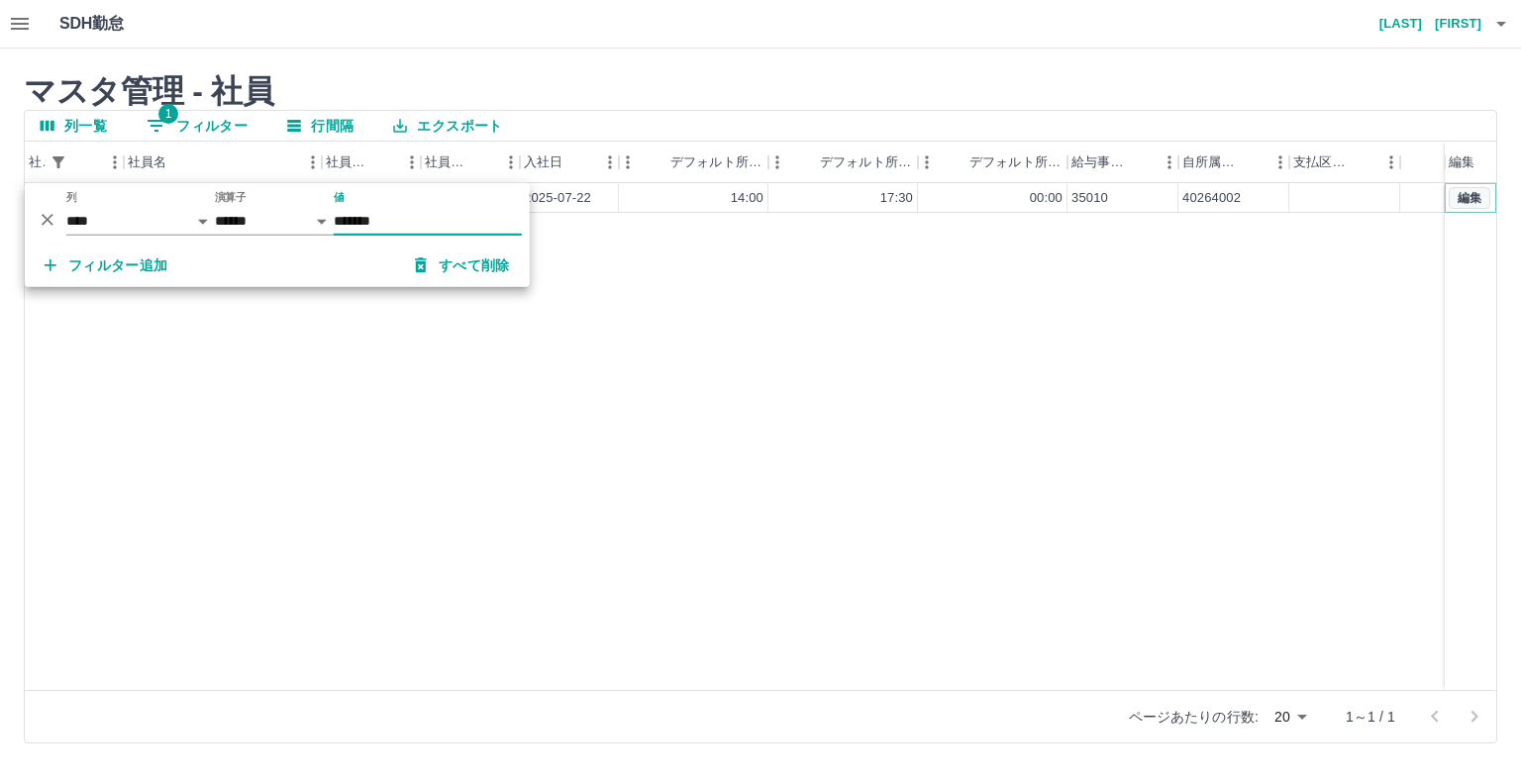 click on "編集" at bounding box center (1470, 198) 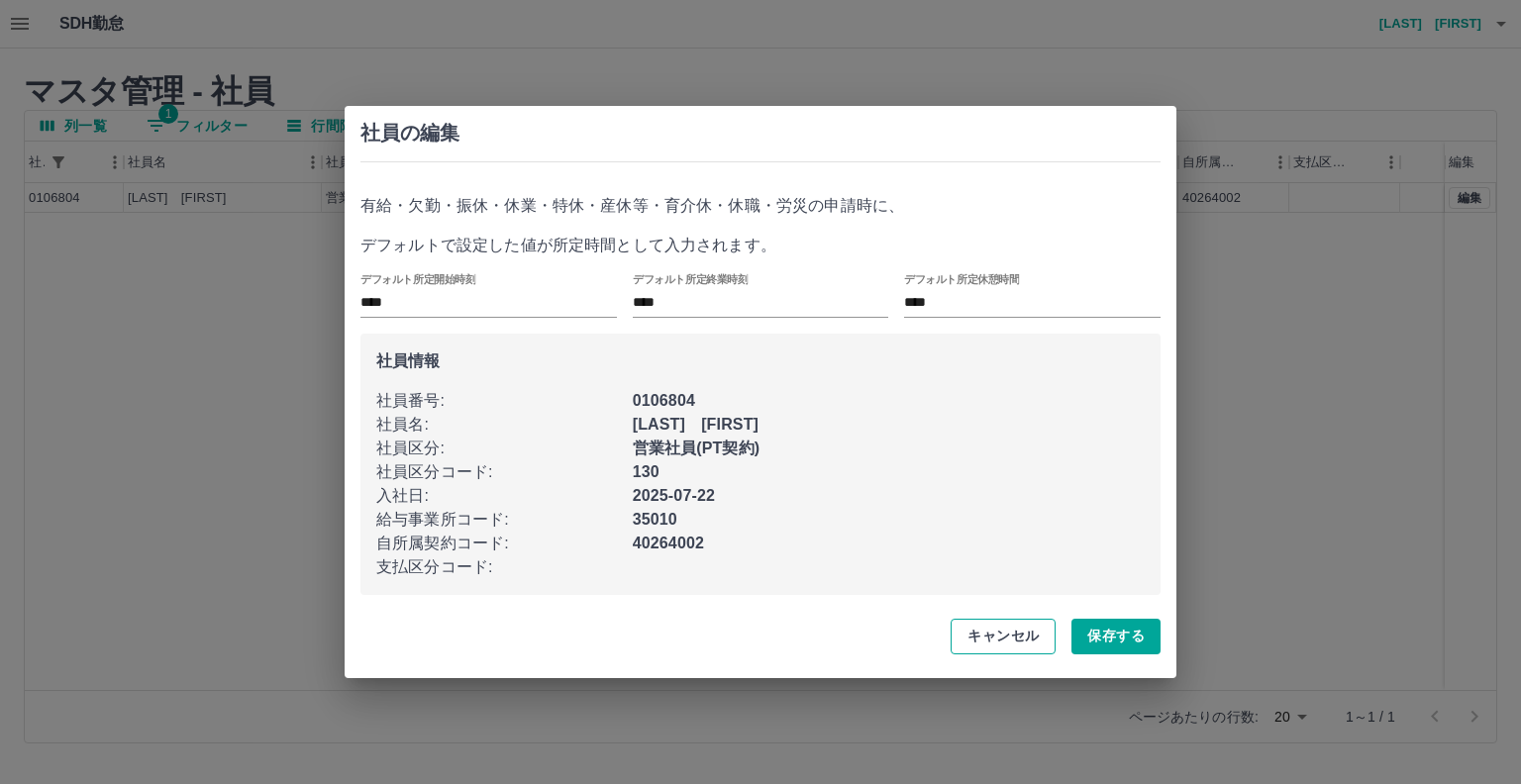 click on "キャンセル" at bounding box center (1003, 637) 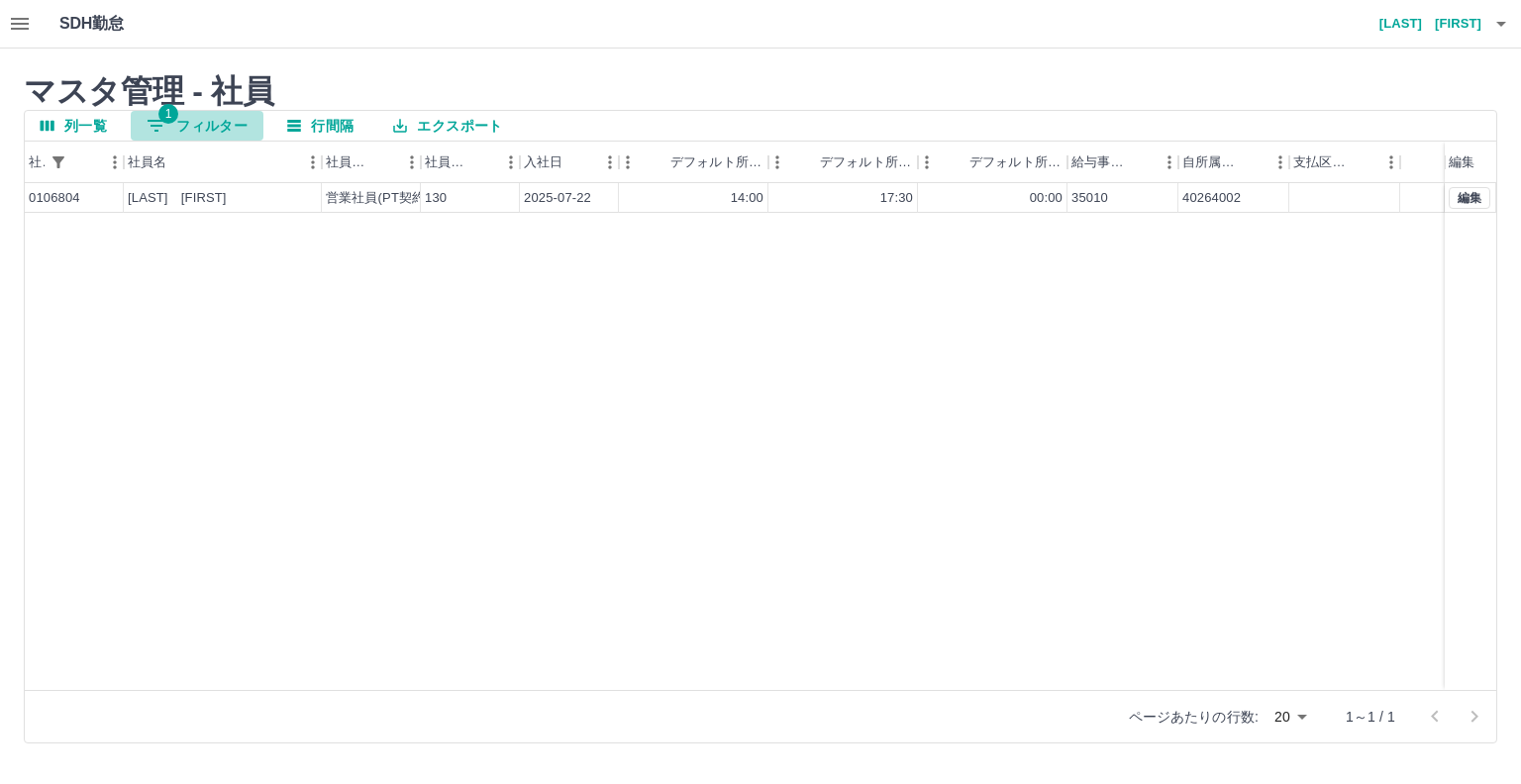 click on "1 フィルター" at bounding box center (197, 126) 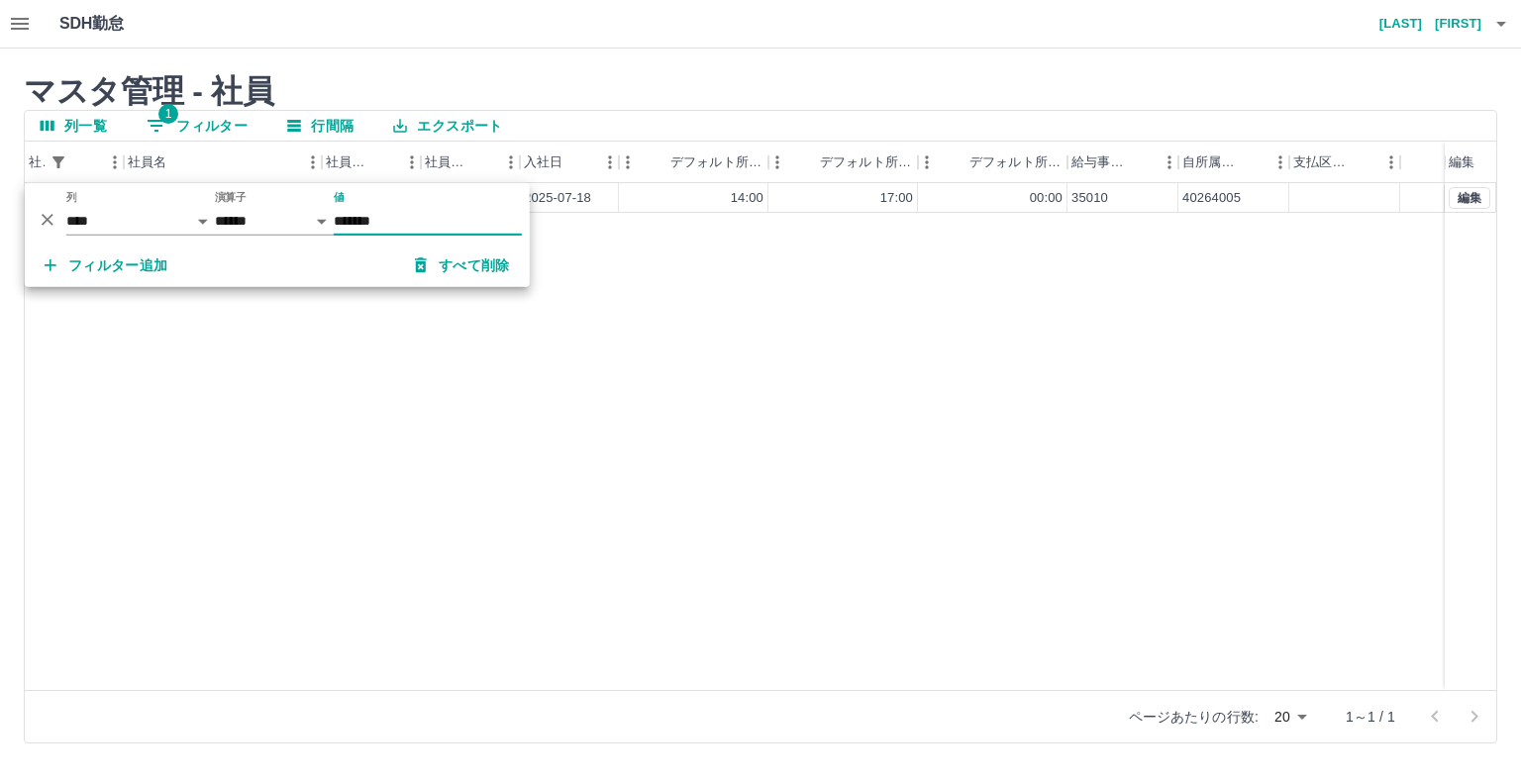 type on "*******" 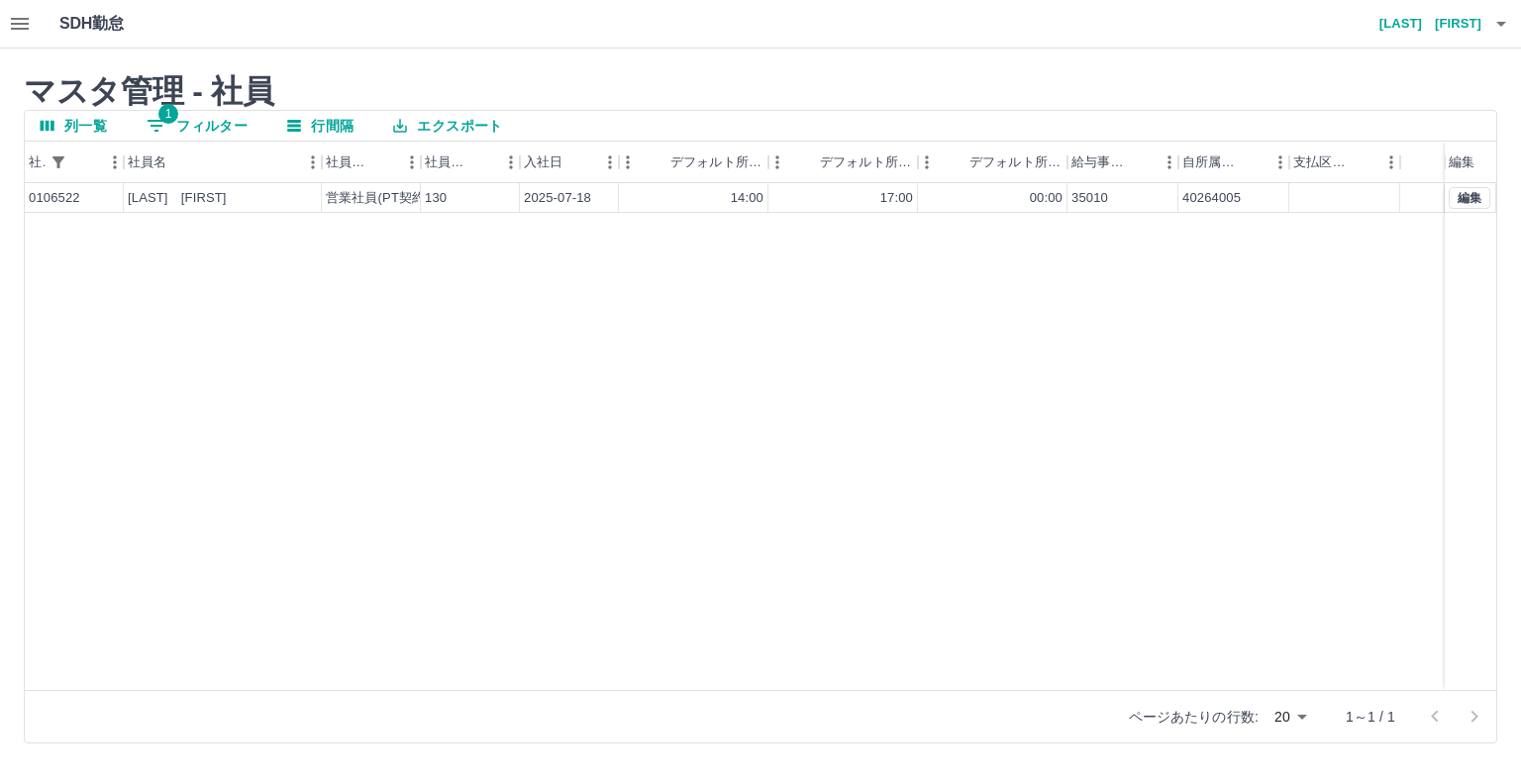 click on "1 フィルター" at bounding box center [197, 126] 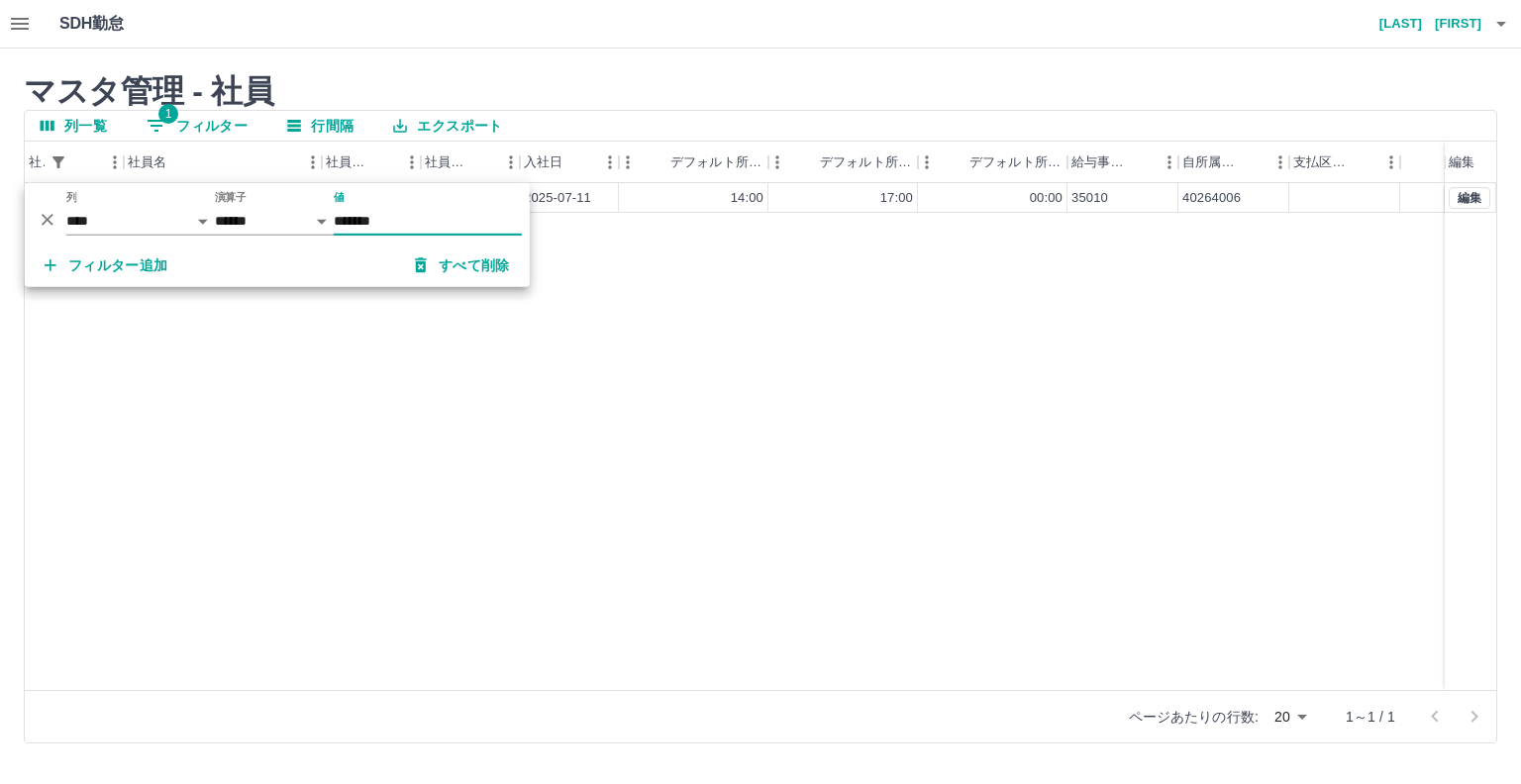 type on "*******" 